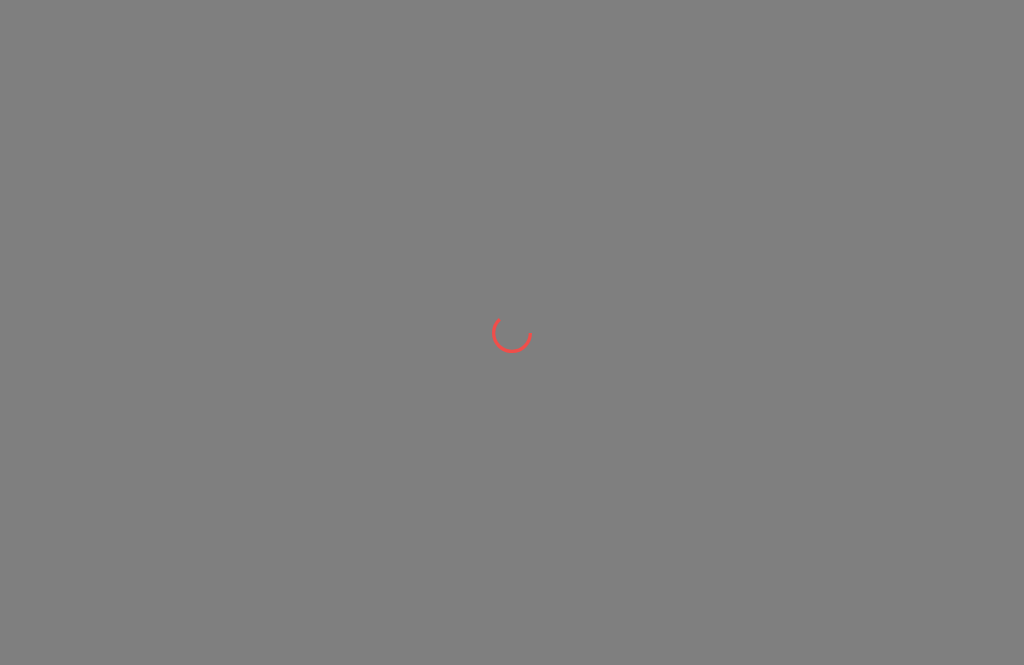 scroll, scrollTop: 0, scrollLeft: 0, axis: both 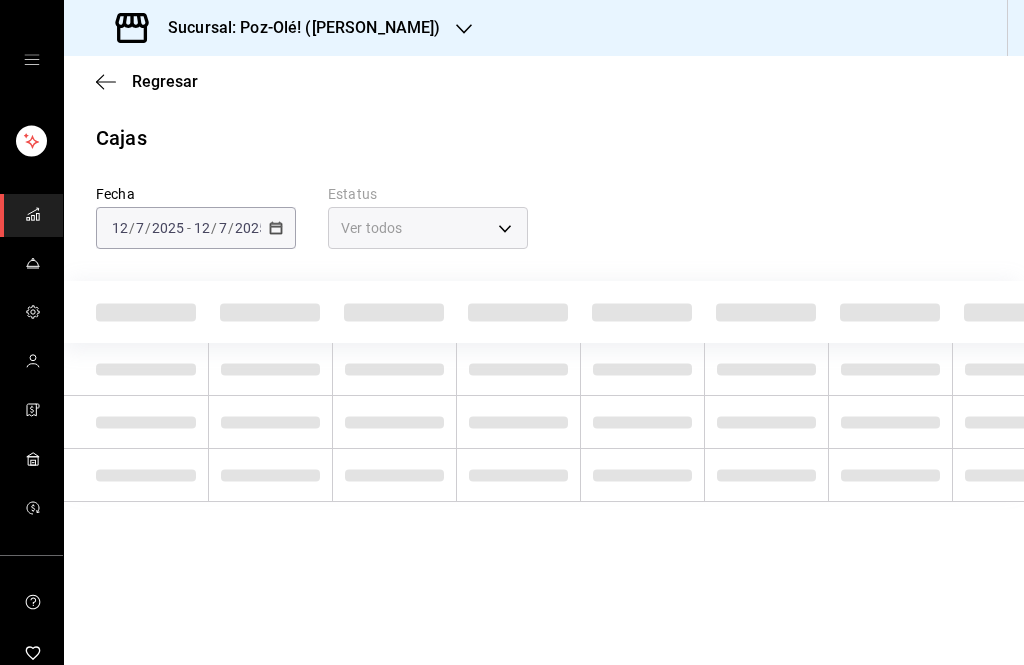 click on "[DATE] [DATE] - [DATE] [DATE]" at bounding box center [196, 228] 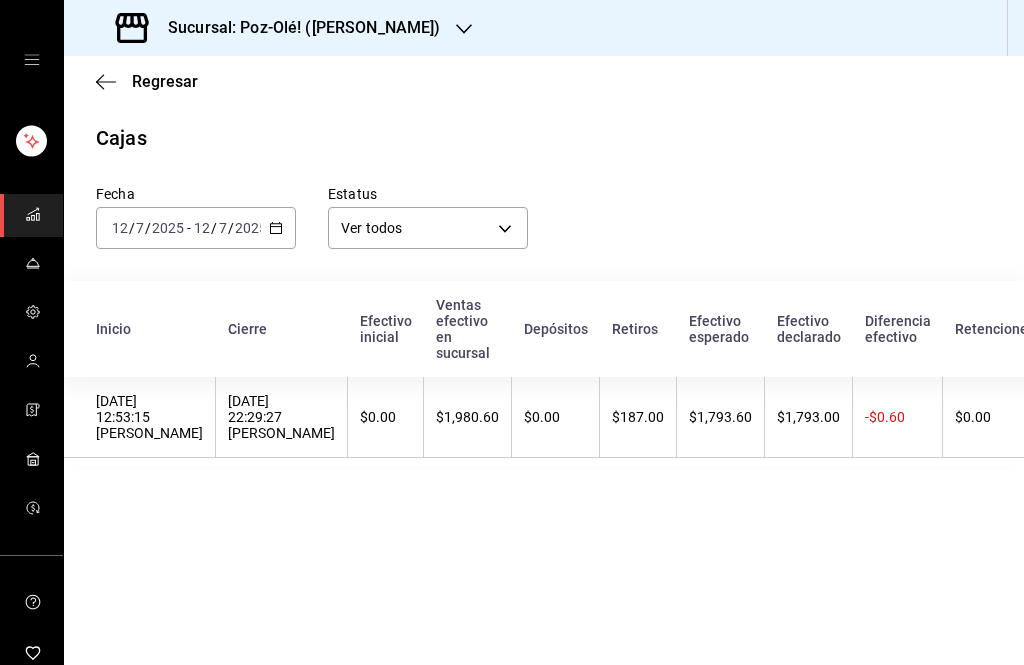 click on "[DATE] [DATE] - [DATE] [DATE]" at bounding box center (196, 228) 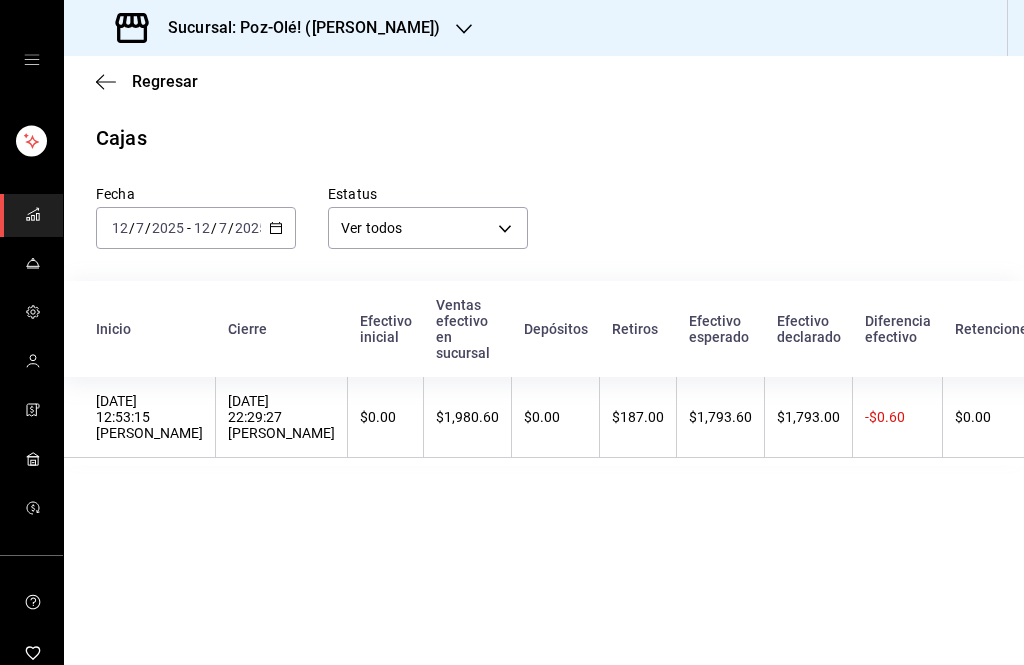 click on "2025" at bounding box center (251, 228) 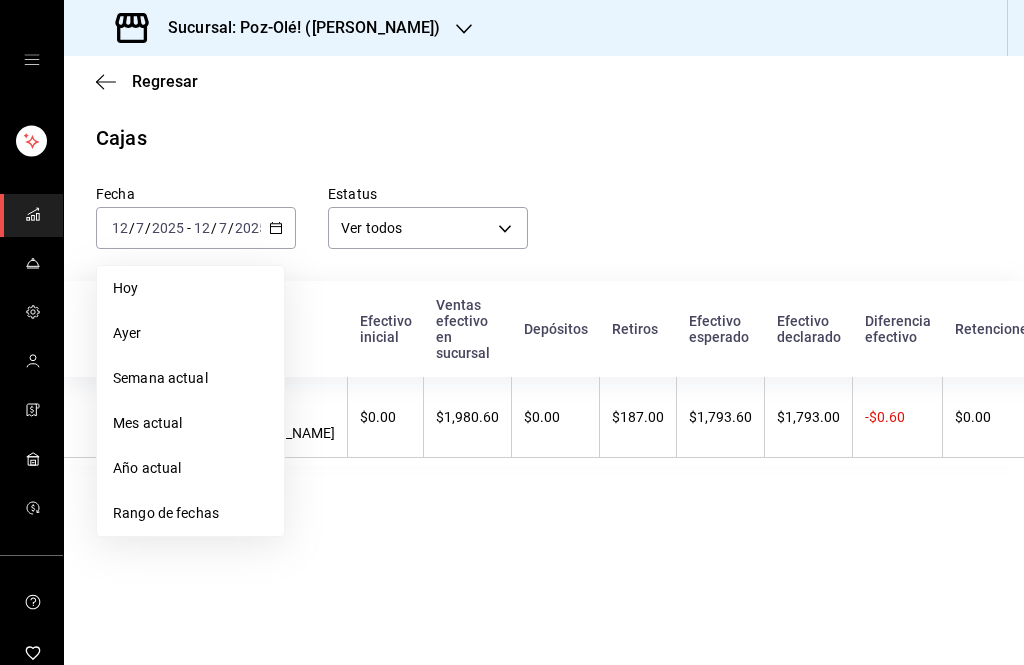 click on "Fecha [DATE] [DATE] - [DATE] [DATE] [DATE] [DATE] Semana actual Mes actual Año actual Rango de fechas" at bounding box center [180, 201] 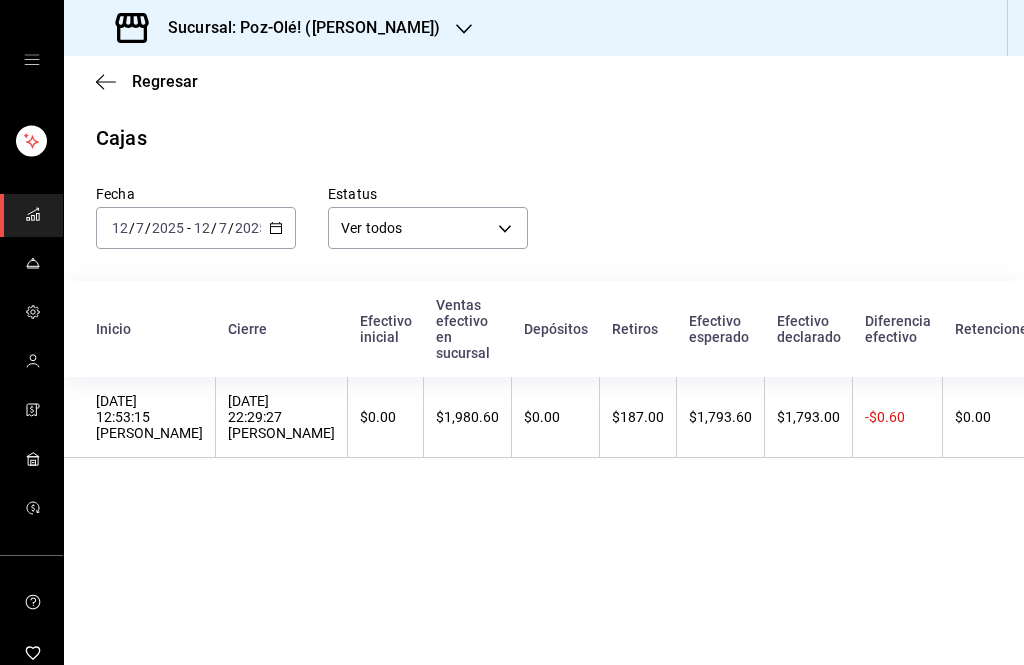 click 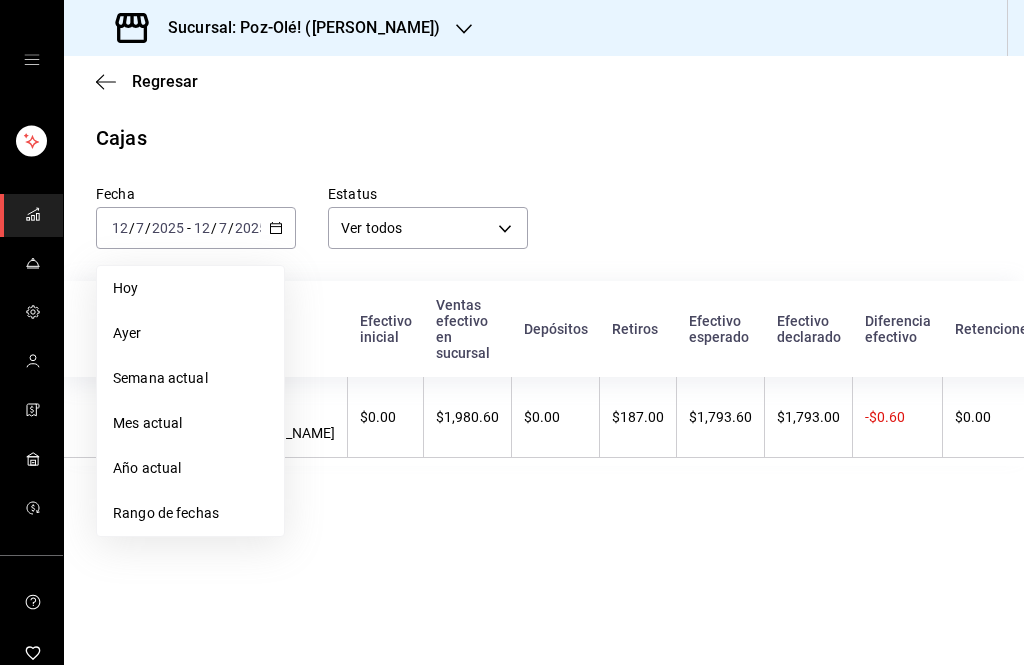 click on "Ayer" at bounding box center [190, 333] 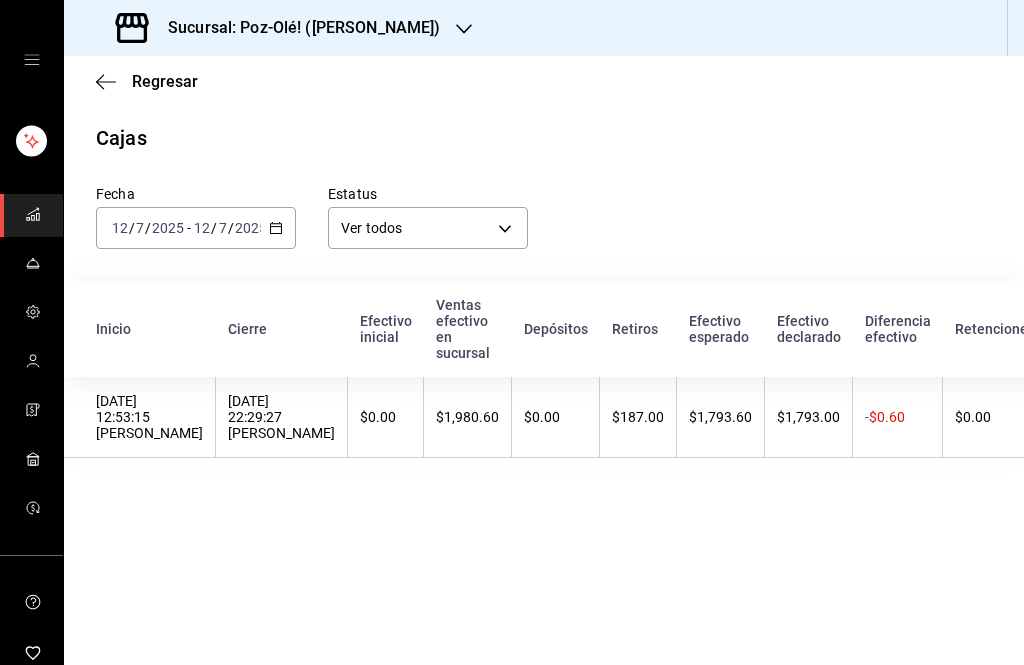 click 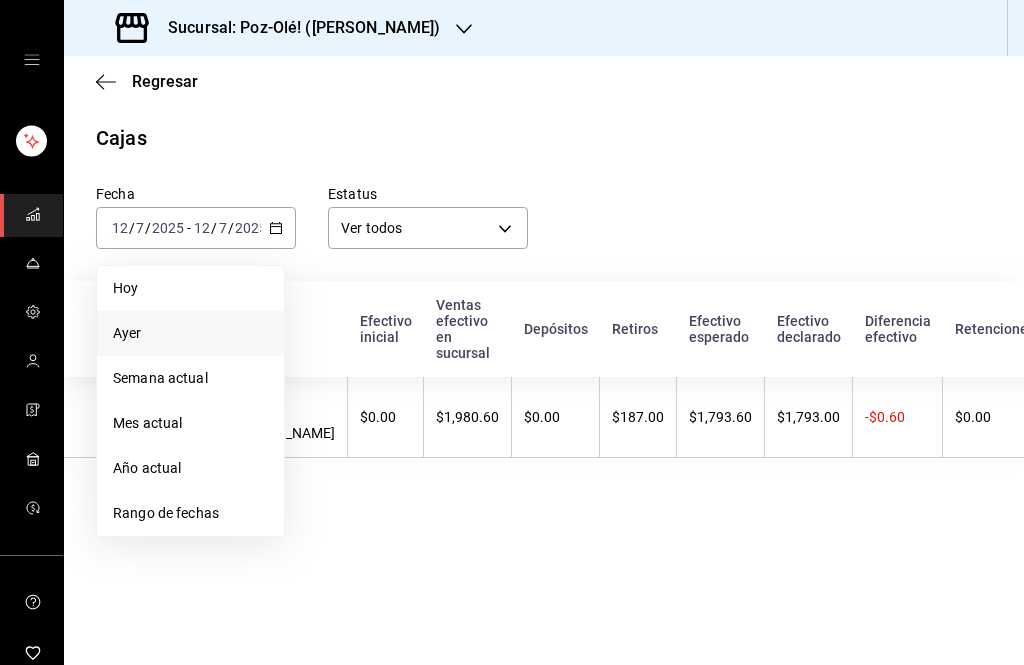 click on "Rango de fechas" at bounding box center [190, 513] 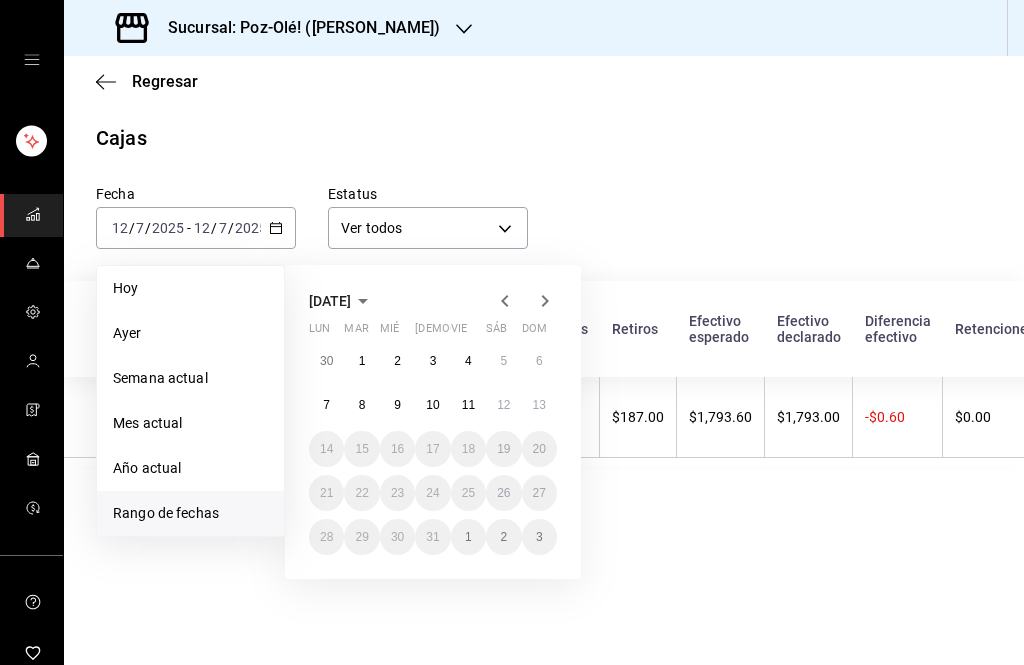 click on "11" at bounding box center (468, 405) 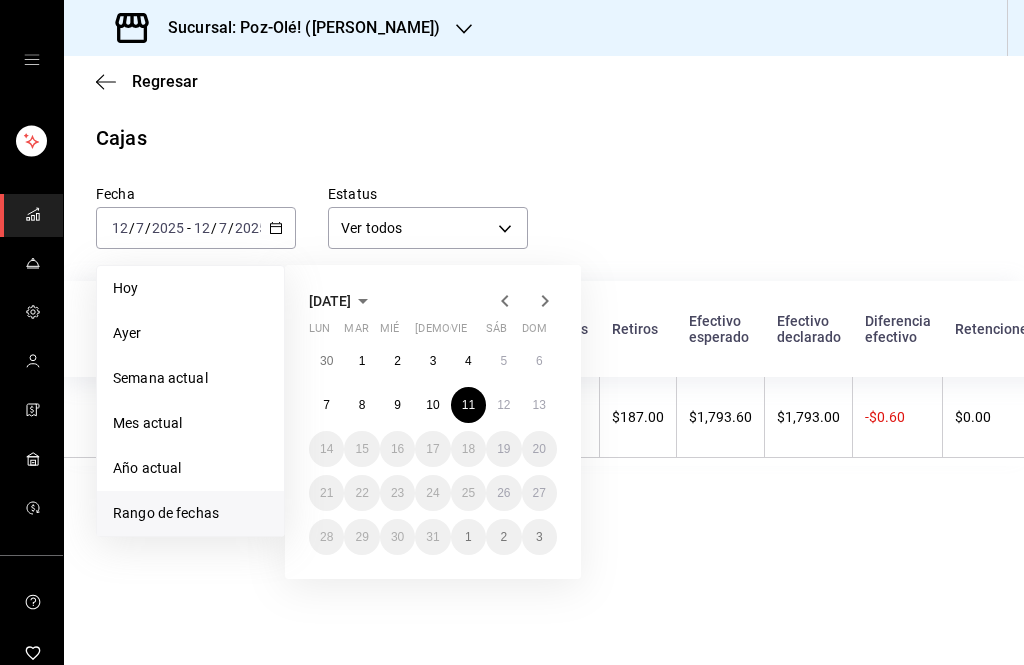 click on "11" at bounding box center [468, 405] 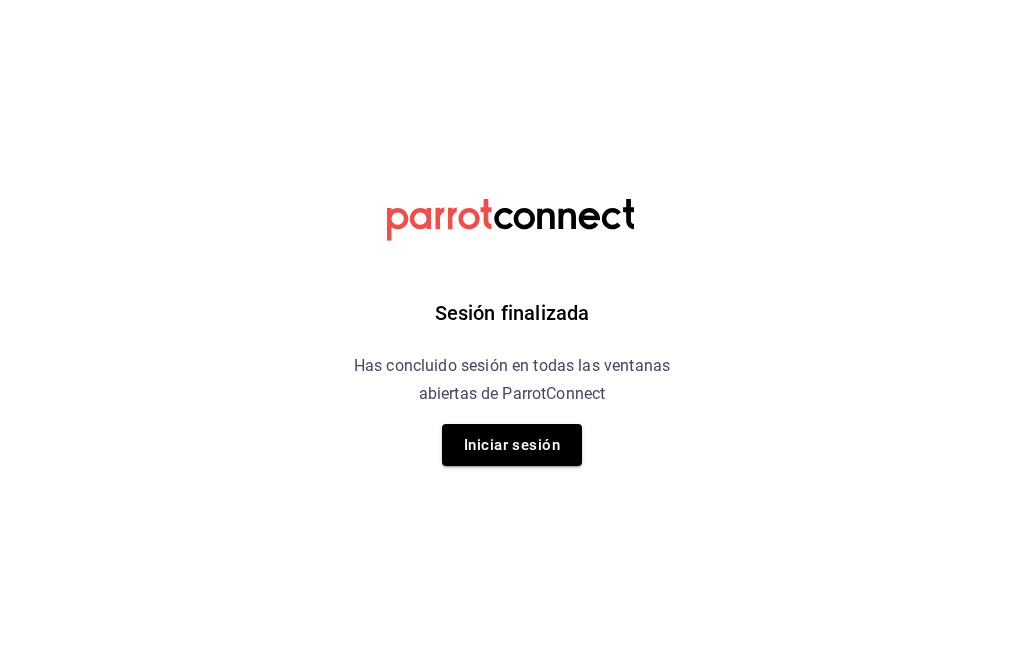 click on "Iniciar sesión" at bounding box center (512, 445) 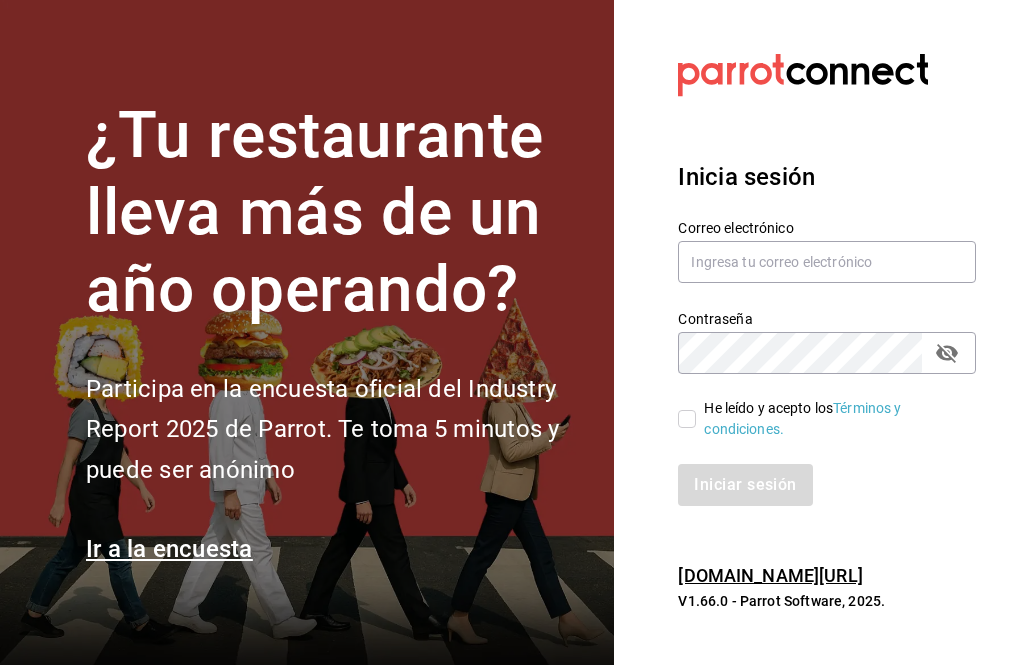 click on "Correo electrónico" at bounding box center [827, 228] 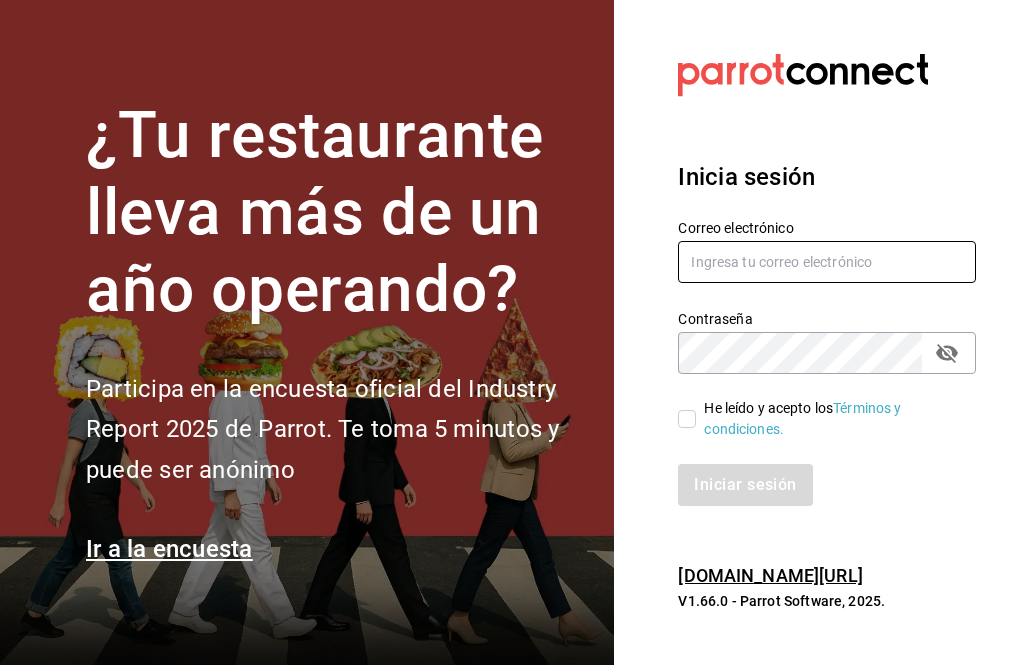 click at bounding box center [827, 262] 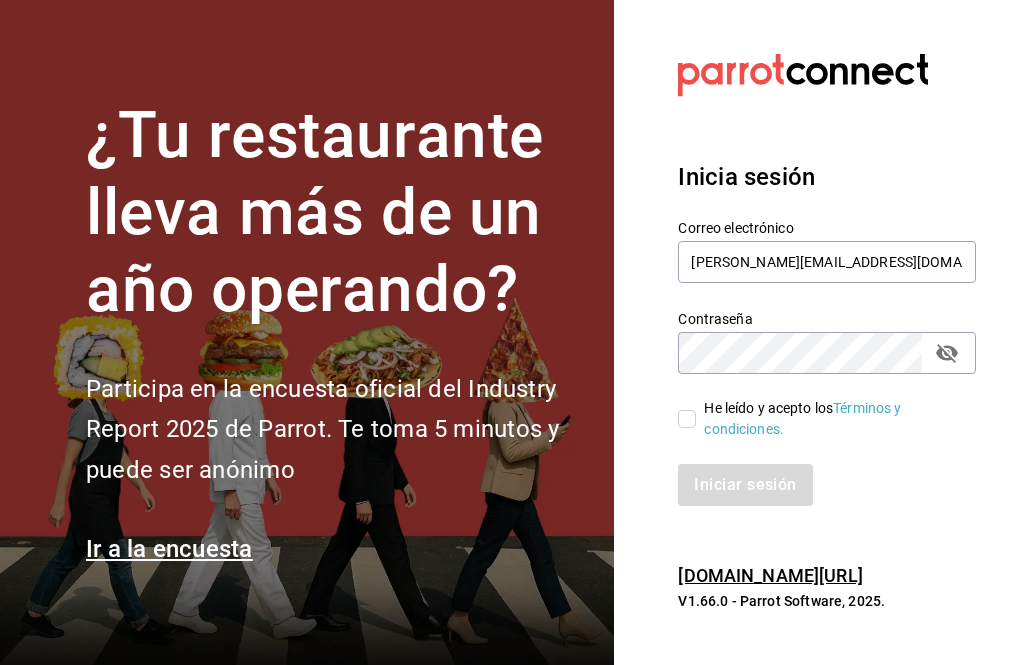 click on "Términos y condiciones." at bounding box center (802, 418) 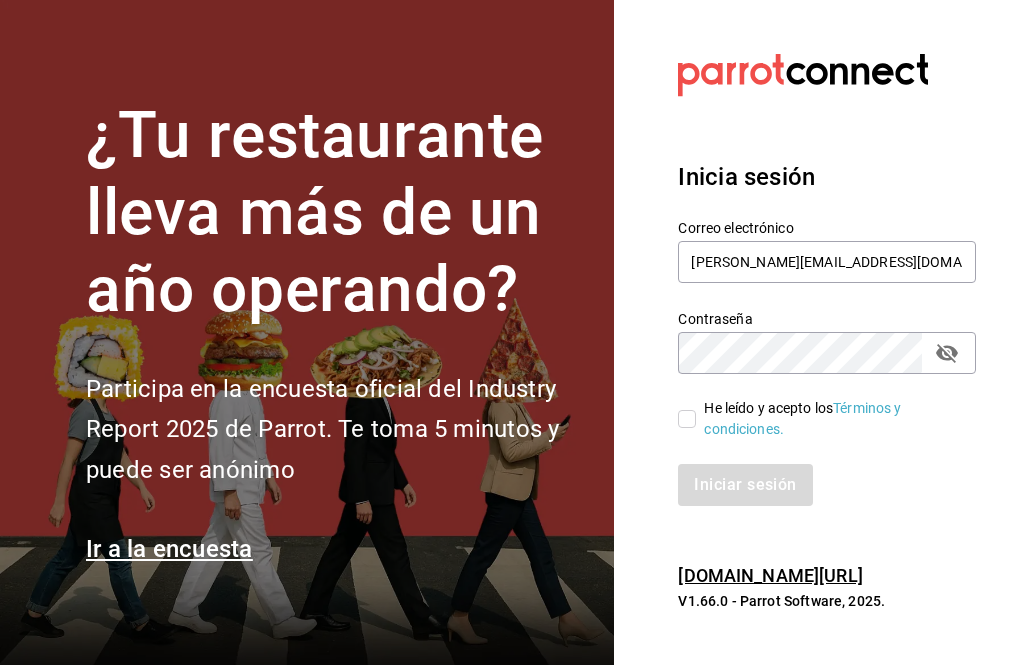 click on "He leído y acepto los  Términos y condiciones." at bounding box center (687, 419) 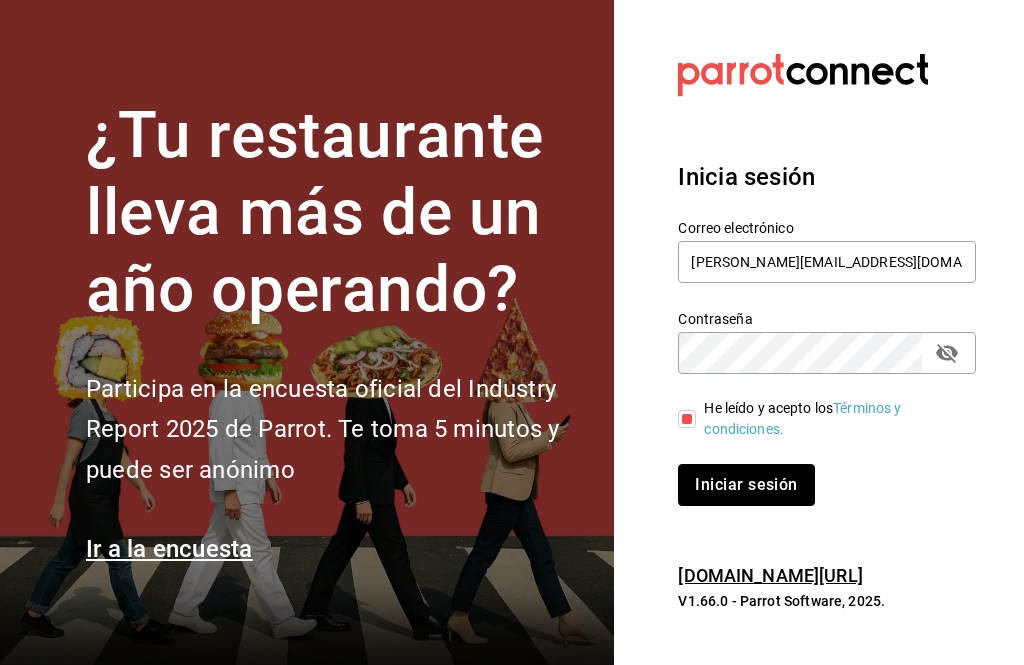 click on "Iniciar sesión" at bounding box center [746, 485] 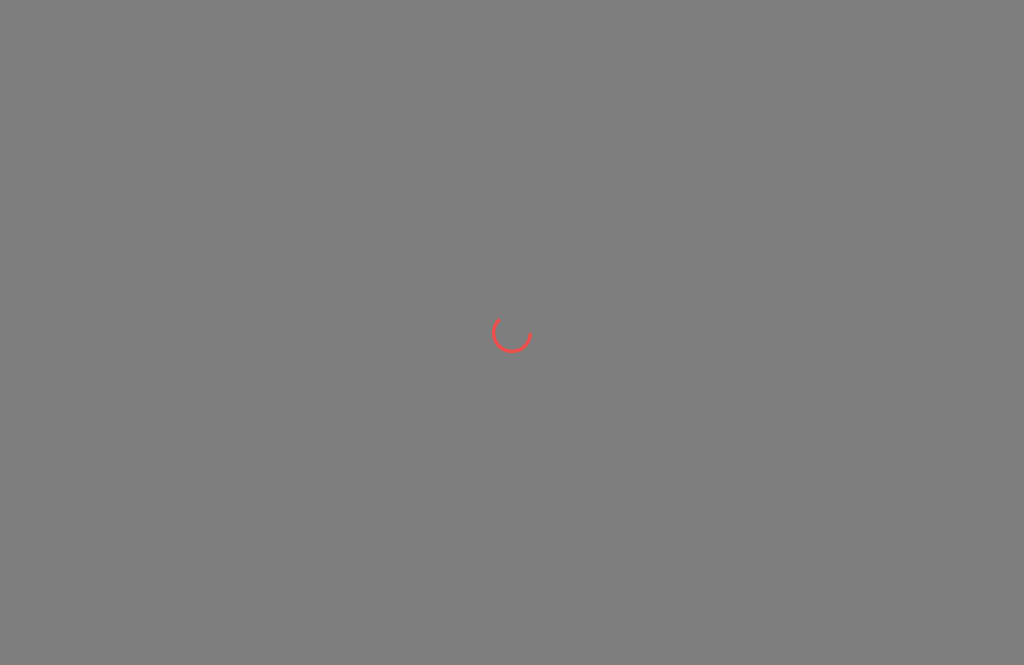 scroll, scrollTop: 0, scrollLeft: 0, axis: both 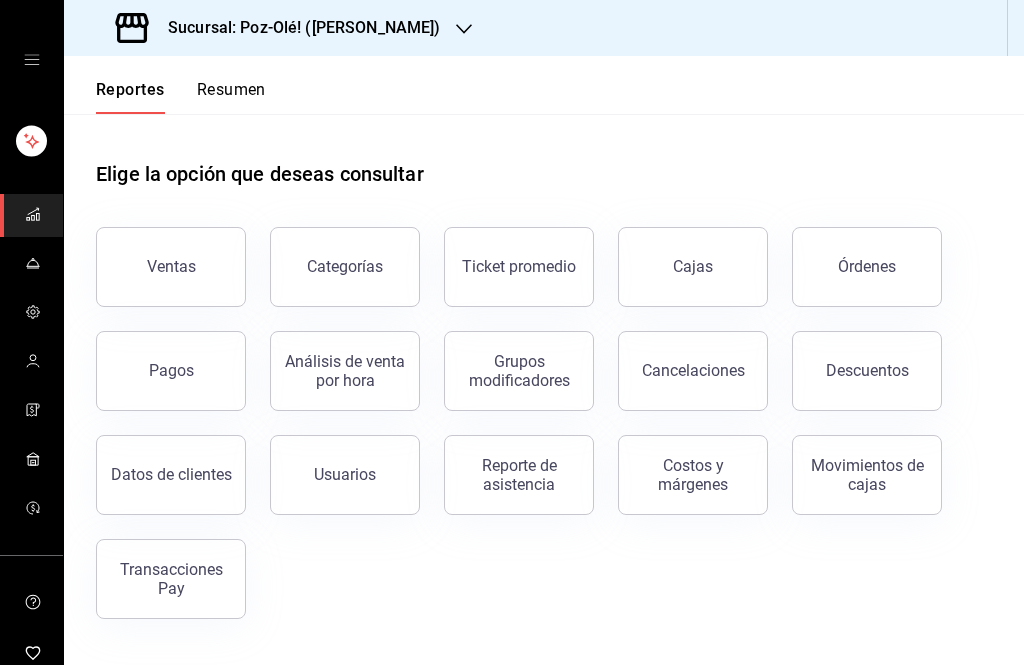 click on "Ventas" at bounding box center [171, 267] 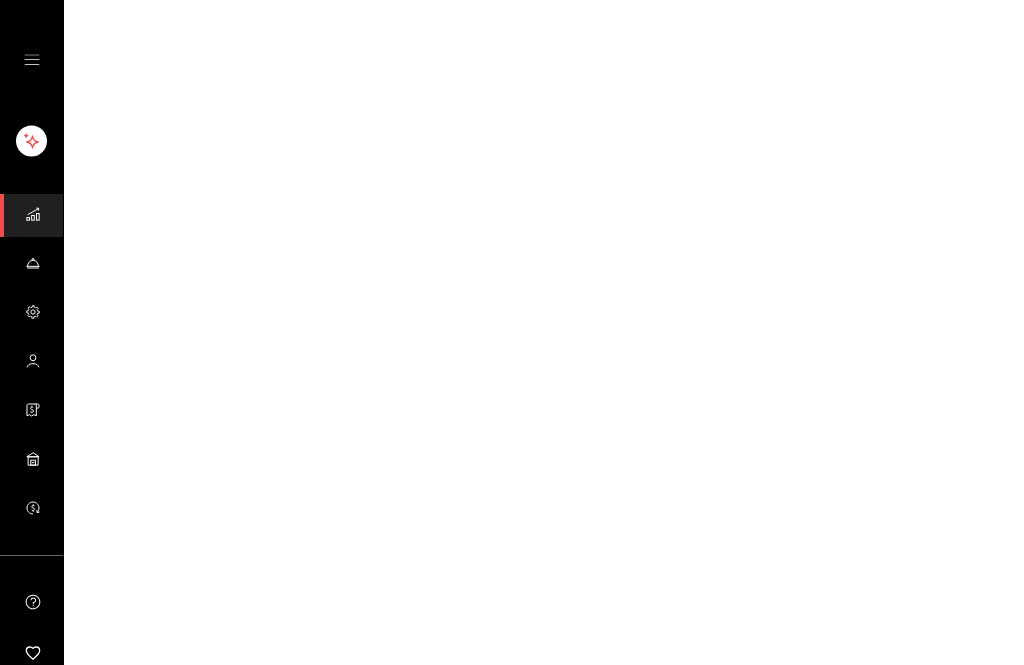click on "GANA 1 MES GRATIS EN TU SUSCRIPCIÓN AQUÍ ¿Recuerdas cómo empezó tu restaurante?
Hoy puedes ayudar a un colega a tener el mismo cambio que tú viviste.
Recomienda Parrot directamente desde tu Portal Administrador.
Es fácil y rápido.
🎁 Por cada restaurante que se una, ganas 1 mes gratis. Ver video tutorial Ir a video Visitar centro de ayuda (81) 2046 6363 soporte@parrotsoftware.io Visitar centro de ayuda (81) 2046 6363 soporte@parrotsoftware.io" at bounding box center (512, 0) 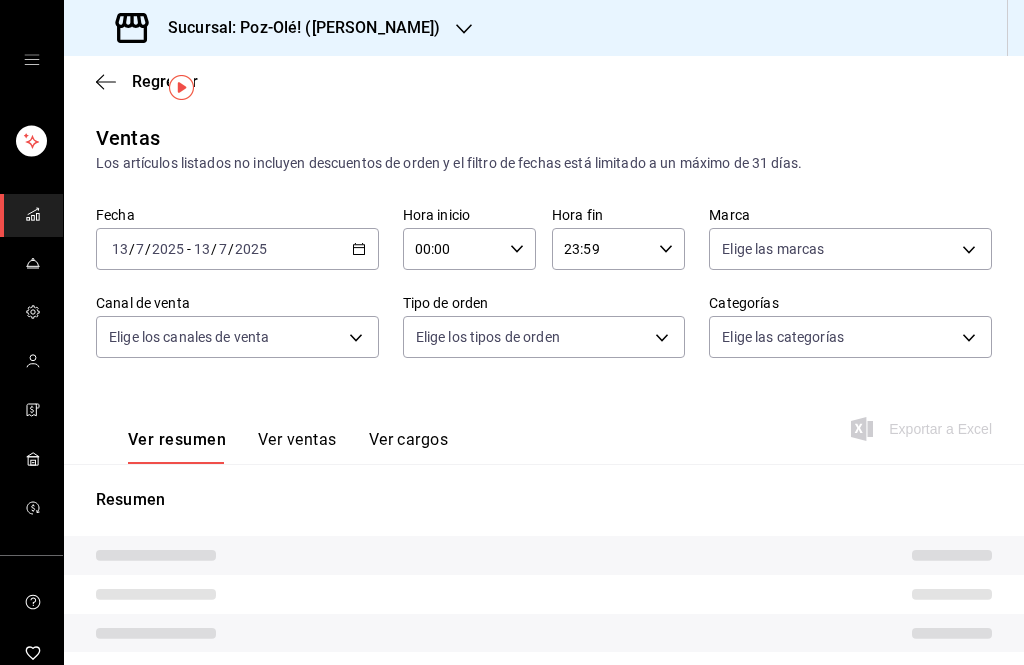 scroll, scrollTop: 51, scrollLeft: 0, axis: vertical 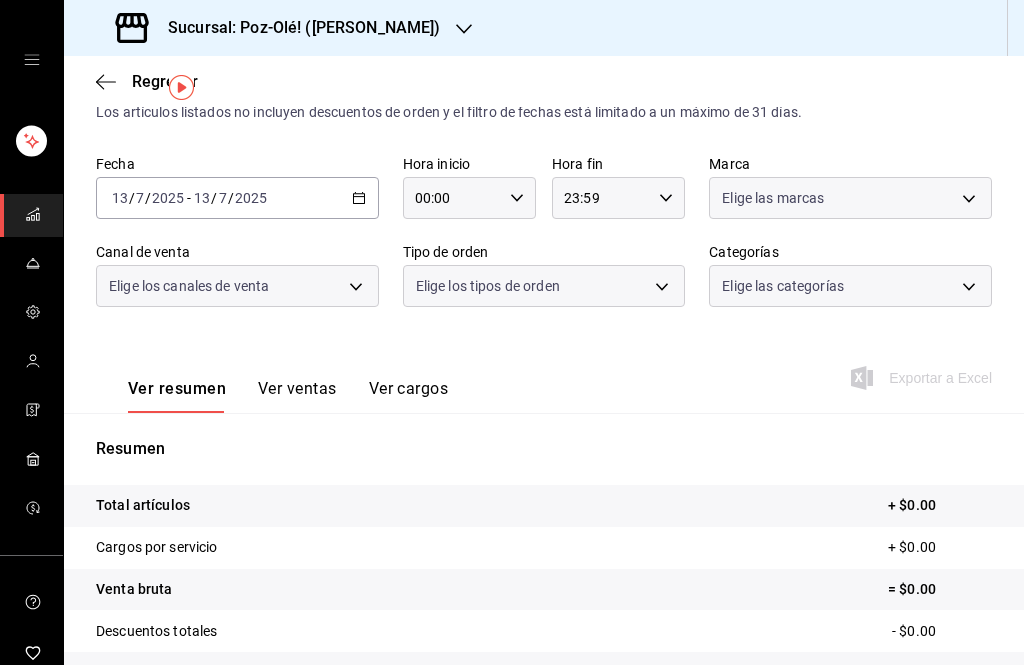 click on "2025-07-13 13 / 7 / 2025 - 2025-07-13 13 / 7 / 2025" at bounding box center [237, 198] 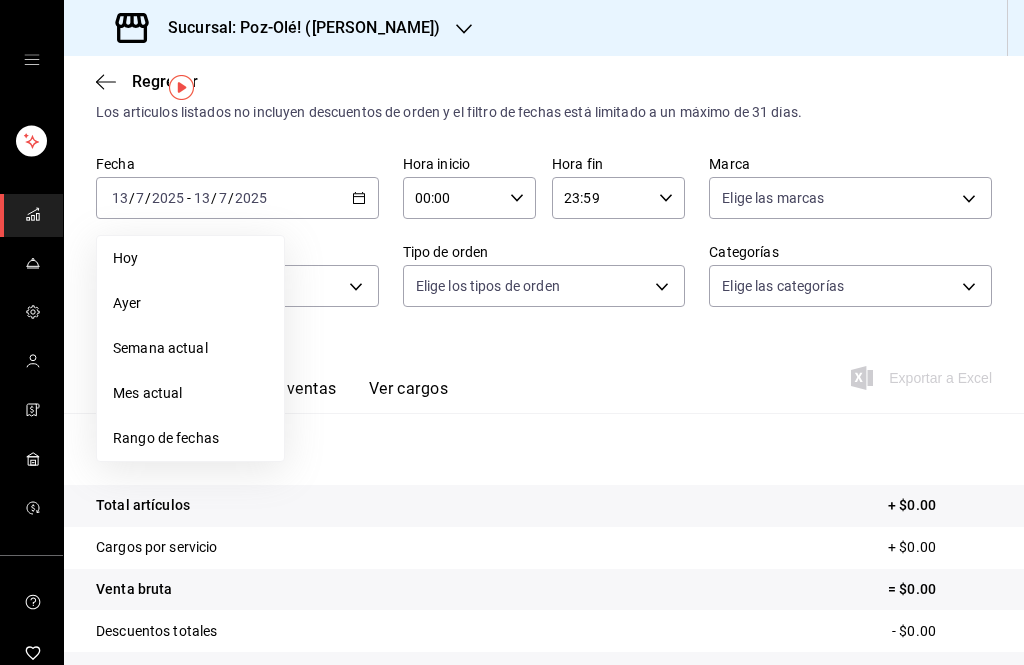click on "Mes actual" at bounding box center (190, 393) 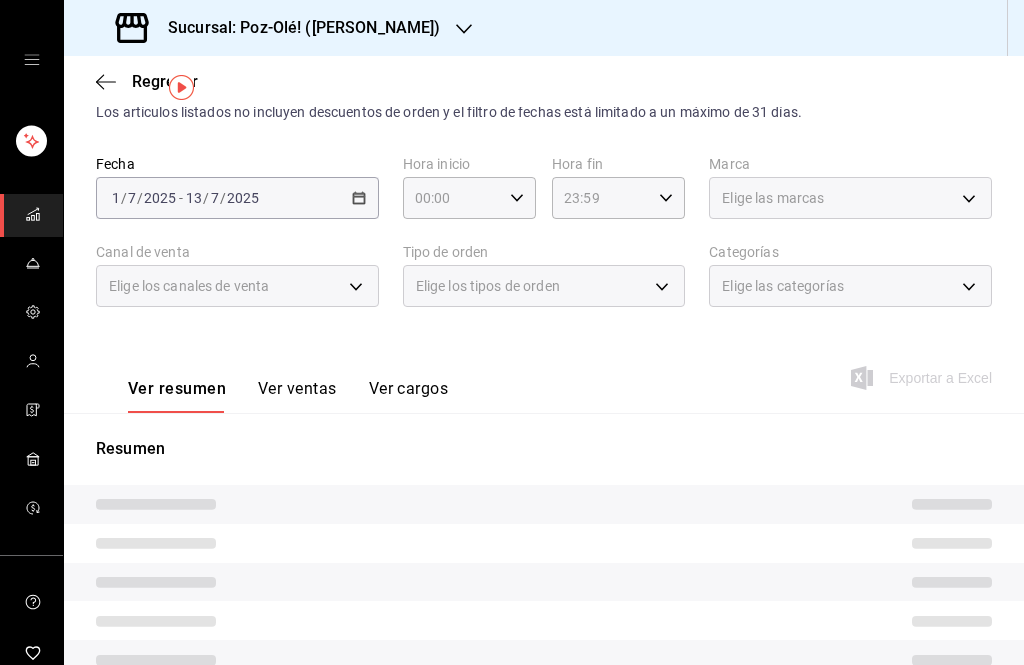 click on "Ver ventas" at bounding box center (297, 396) 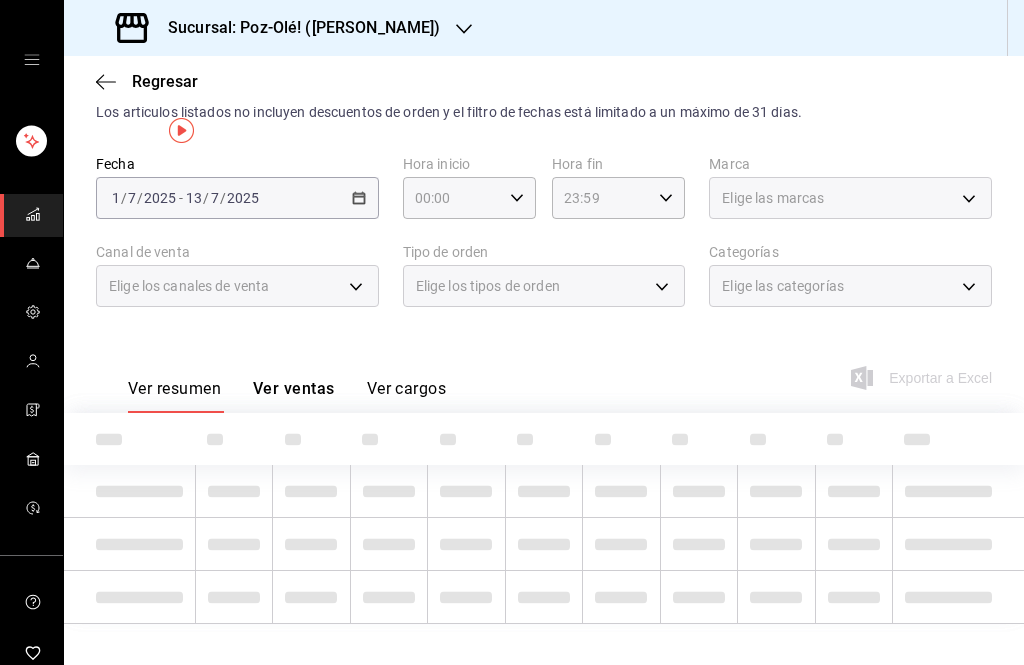 scroll, scrollTop: 8, scrollLeft: 0, axis: vertical 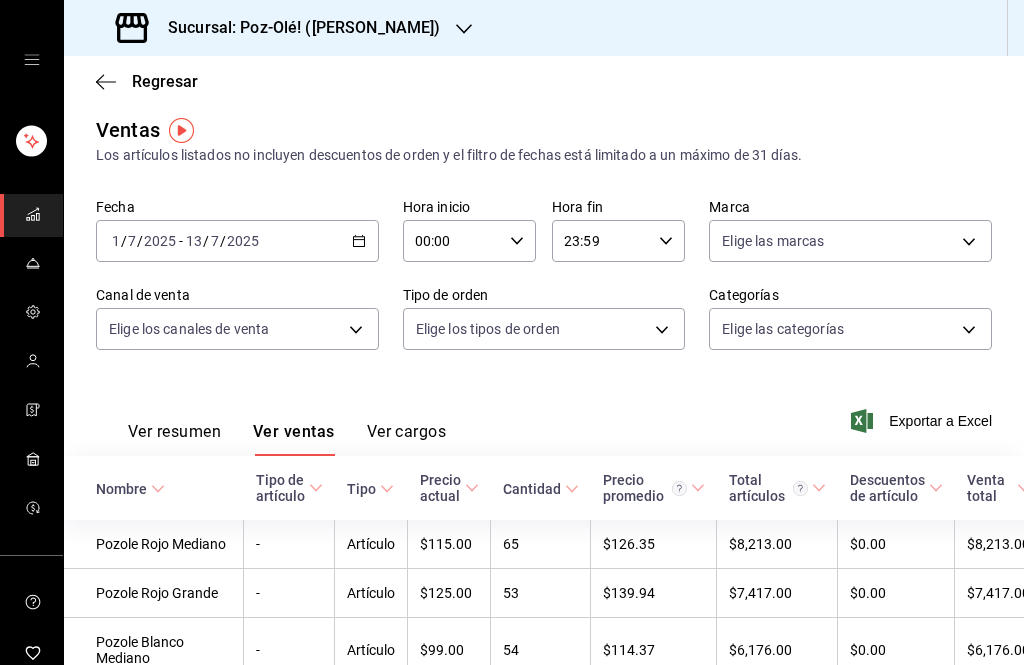 click on "Sucursal: Poz-Olé! (Zavaleta) Regresar Ventas Los artículos listados no incluyen descuentos de orden y el filtro de fechas está limitado a un máximo de 31 días. Fecha 2025-07-01 1 / 7 / 2025 - 2025-07-13 13 / 7 / 2025 Hora inicio 00:00 Hora inicio Hora fin 23:59 Hora fin Marca Elige las marcas Canal de venta Elige los canales de venta Tipo de orden Elige los tipos de orden Categorías Elige las categorías Ver resumen Ver ventas Ver cargos Exportar a Excel Nombre Tipo de artículo Tipo Precio actual Cantidad Precio promedio   Total artículos   Descuentos de artículo Venta total Impuestos Venta neta Pozole Rojo Mediano - Artículo $115.00 65 $126.35 $8,213.00 $0.00 $8,213.00 $1,102.00 $7,111.00 Pozole Rojo Grande - Artículo $125.00 53 $139.94 $7,417.00 $0.00 $7,417.00 $1,015.45 $6,401.55 Pozole Blanco Mediano - Artículo $99.00 54 $114.37 $6,176.00 $0.00 $6,176.00 $845.52 $5,330.48 Pozole Blanco Grande - Artículo $109.00 36 $126.89 $4,568.00 $0.00 $4,568.00 $620.04 $3,947.96 Pozole Verde Mediano - 19" at bounding box center [512, 332] 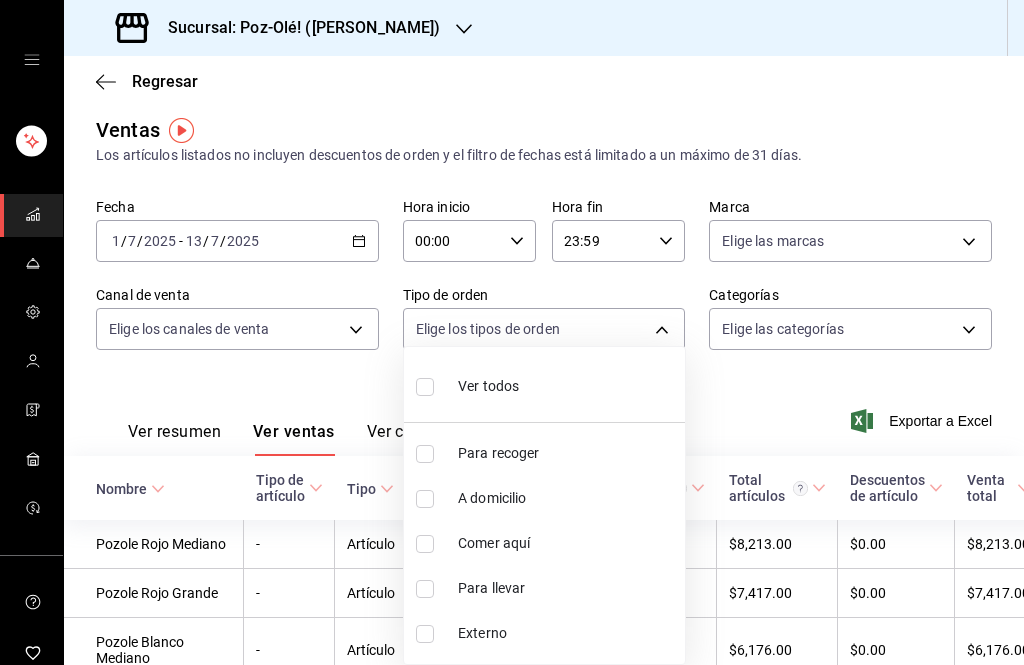 click at bounding box center (512, 332) 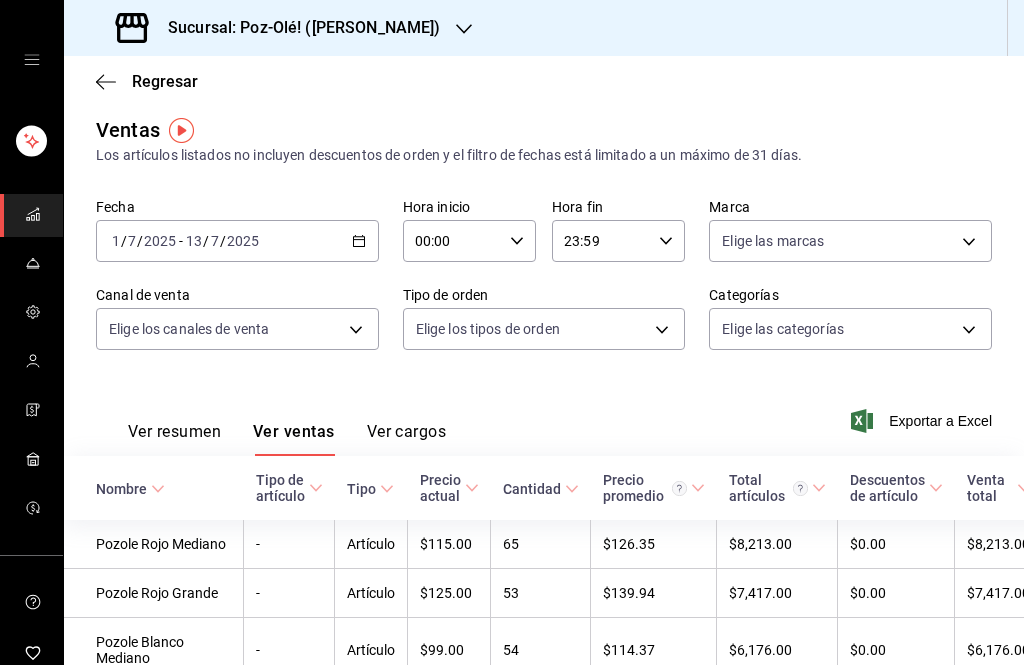 click on "Sucursal: Poz-Olé! (Zavaleta) Regresar Ventas Los artículos listados no incluyen descuentos de orden y el filtro de fechas está limitado a un máximo de 31 días. Fecha 2025-07-01 1 / 7 / 2025 - 2025-07-13 13 / 7 / 2025 Hora inicio 00:00 Hora inicio Hora fin 23:59 Hora fin Marca Elige las marcas Canal de venta Elige los canales de venta Tipo de orden Elige los tipos de orden Categorías Elige las categorías Ver resumen Ver ventas Ver cargos Exportar a Excel Nombre Tipo de artículo Tipo Precio actual Cantidad Precio promedio   Total artículos   Descuentos de artículo Venta total Impuestos Venta neta Pozole Rojo Mediano - Artículo $115.00 65 $126.35 $8,213.00 $0.00 $8,213.00 $1,102.00 $7,111.00 Pozole Rojo Grande - Artículo $125.00 53 $139.94 $7,417.00 $0.00 $7,417.00 $1,015.45 $6,401.55 Pozole Blanco Mediano - Artículo $99.00 54 $114.37 $6,176.00 $0.00 $6,176.00 $845.52 $5,330.48 Pozole Blanco Grande - Artículo $109.00 36 $126.89 $4,568.00 $0.00 $4,568.00 $620.04 $3,947.96 Pozole Verde Mediano - 19" at bounding box center [512, 332] 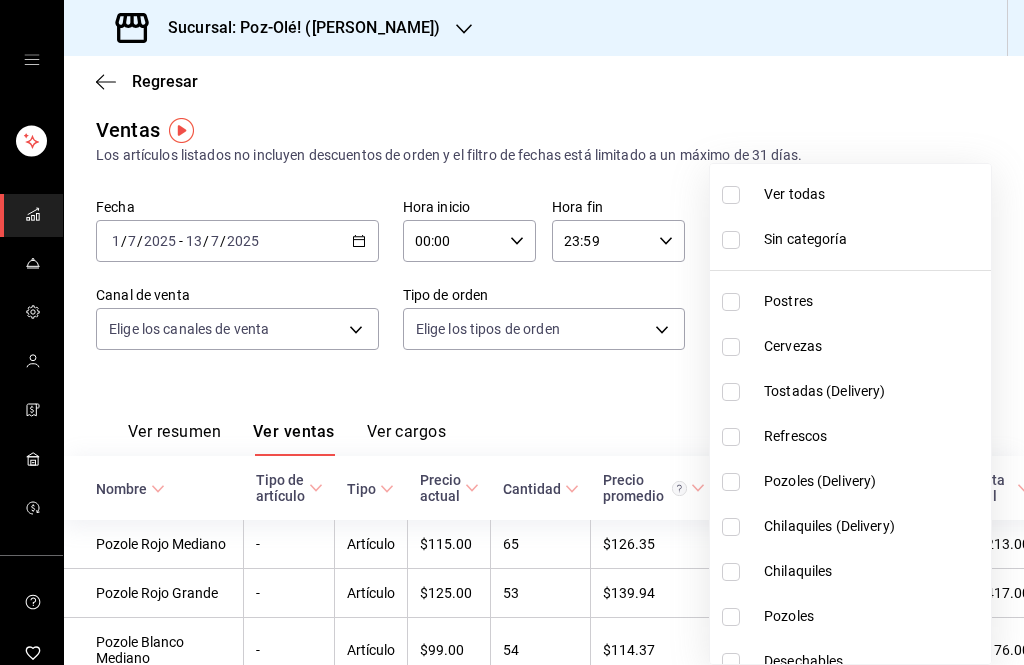 scroll, scrollTop: 0, scrollLeft: 0, axis: both 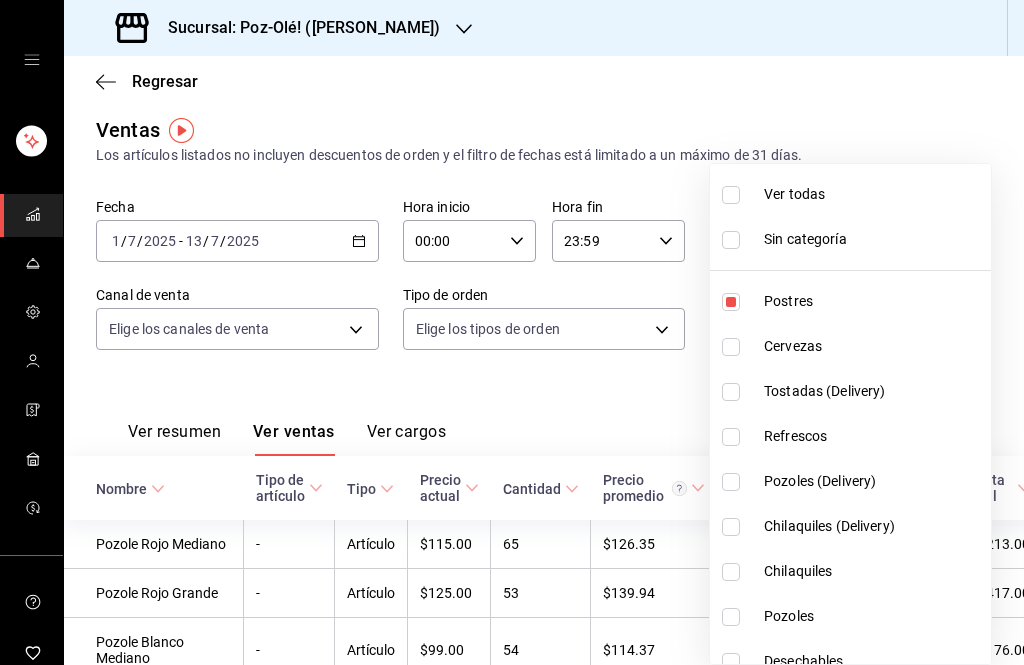 type on "e4ed333f-c52e-47cf-b4b0-8e299c1c9874" 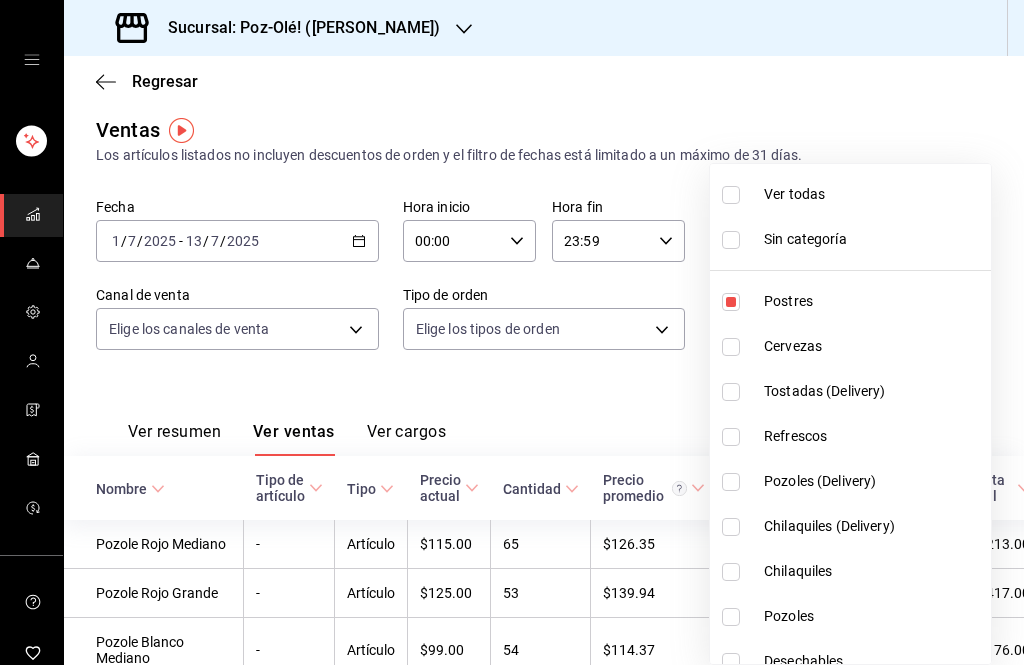 click at bounding box center (731, 195) 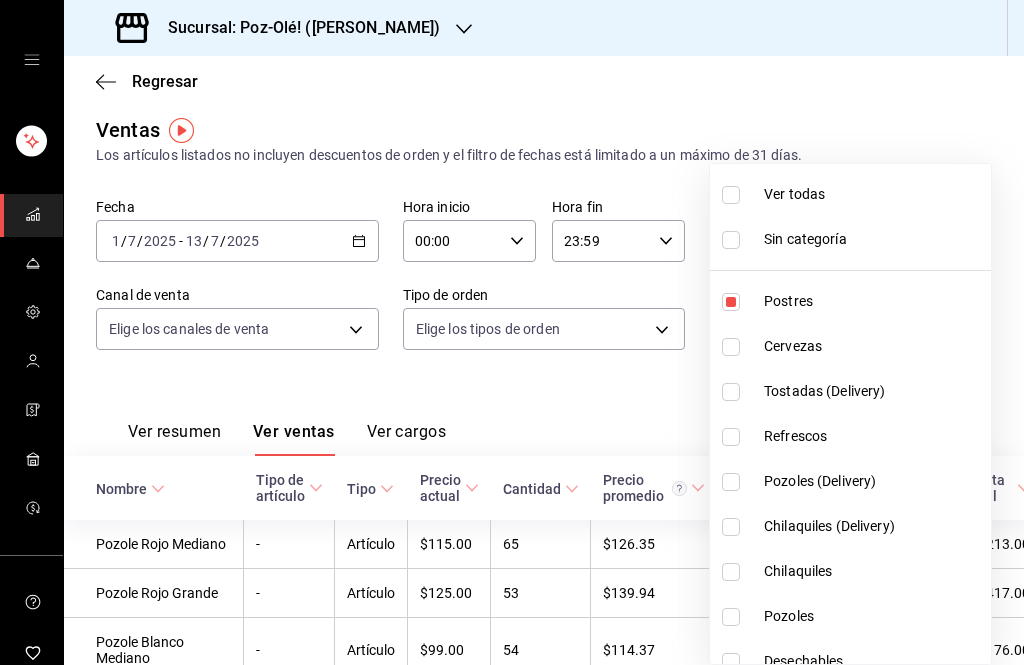checkbox on "true" 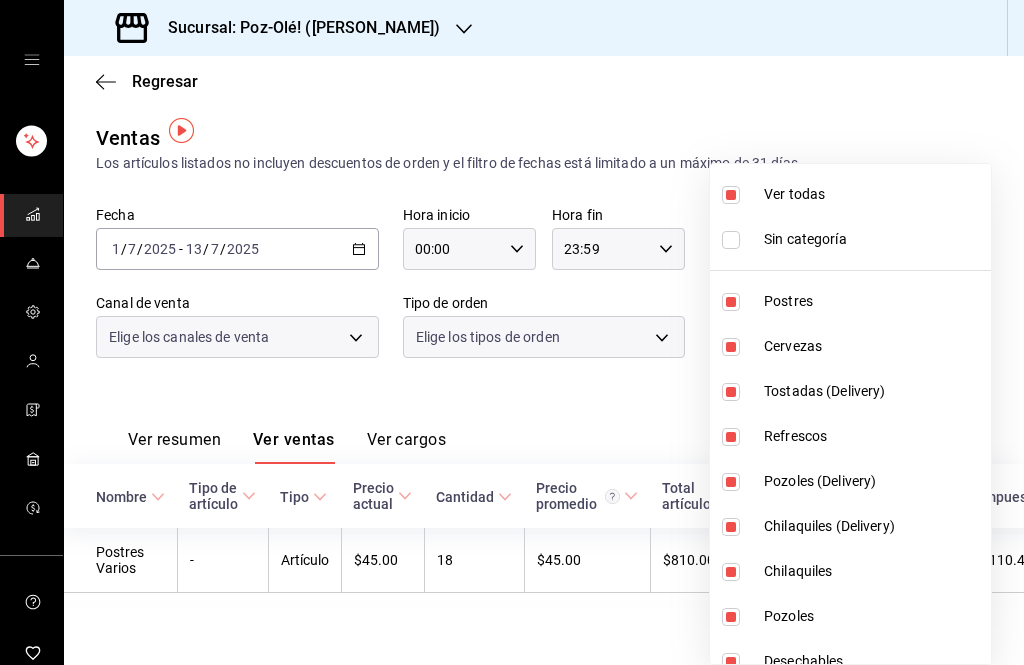 type on "e4ed333f-c52e-47cf-b4b0-8e299c1c9874,4596564f-c30f-408d-a8f0-26d93c458487,f828f394-2716-4a65-a03b-0caae8e4de56,45406d81-39c1-40c0-b2d4-4a91216c9f5e,492e7591-db0a-4de1-8256-120fd849b907,2c03eb68-b640-41bb-aea4-cb834fa86423,be39397f-f56f-4ea7-a809-9816c60a6a54,13ad4b61-c0fb-45e5-97e4-39d214a54b91,24fc0414-a06a-4e43-8561-9c35e845fdc4,2164dd9b-9b55-4668-a77a-86ae3c218300,a67536aa-18a9-4e73-9b17-104777a6f4d2,67af03bd-11c3-48be-82ba-ce0a96cdfe5d,d34d3156-b6e2-40ee-89bf-d3729878bc9a,c490b320-4ddf-40e2-bc8b-d3270dfc7a08,6e6aaccf-c3e0-4ef1-901b-dfe8ed5594a8,733a1362-cbac-424b-a702-319171449301,ea6ddb53-f82f-4cf1-b674-14799f1a029a,eebb214b-03e9-48a2-8a6c-34bd4045a19c" 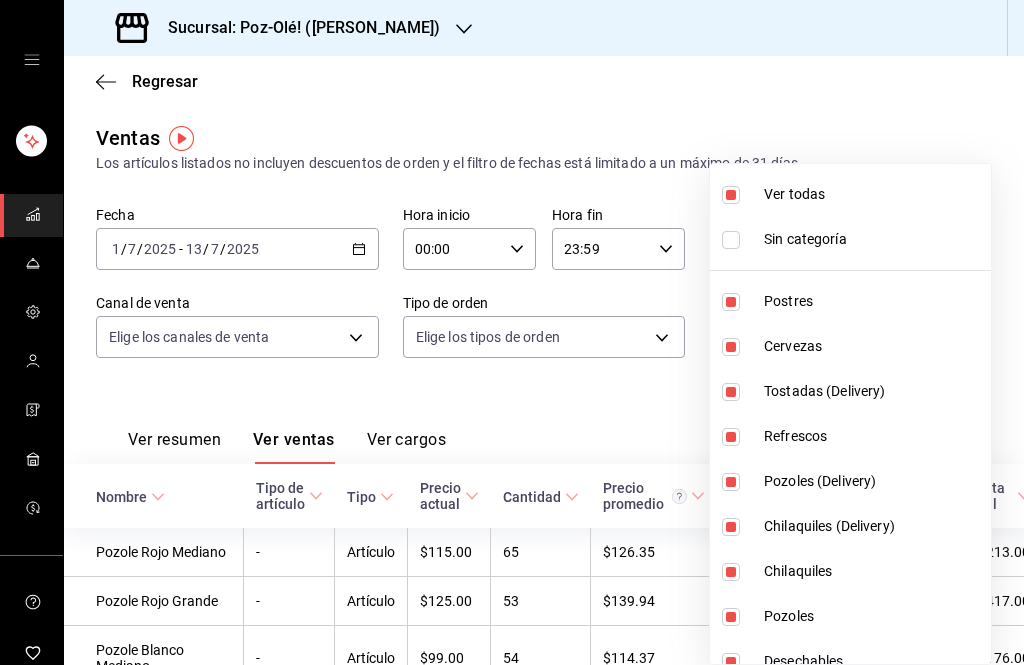 click on "Ver todas" at bounding box center [873, 194] 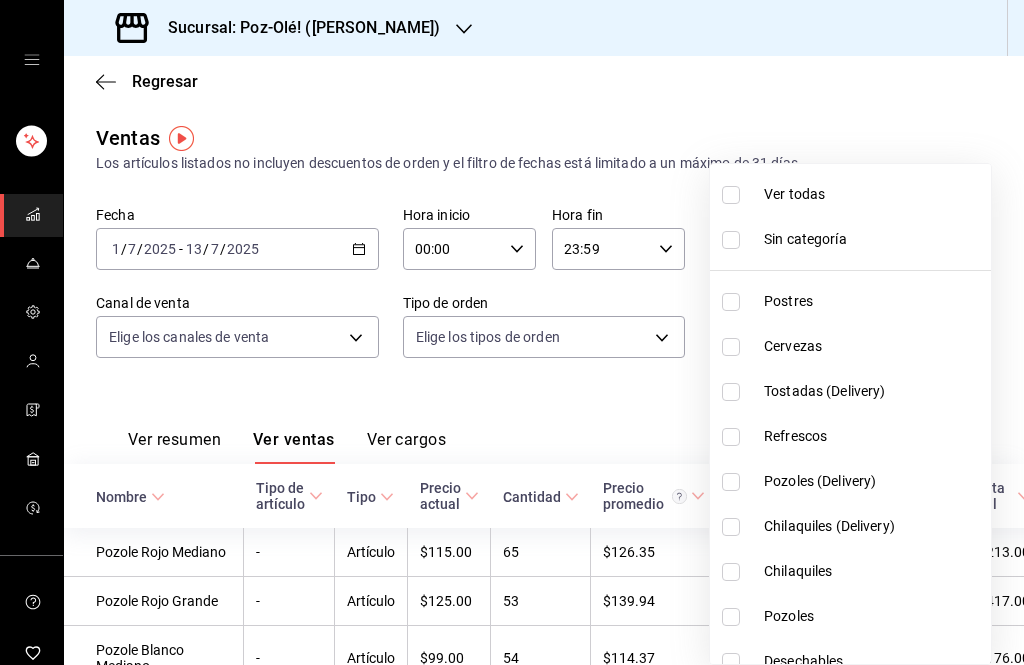 type 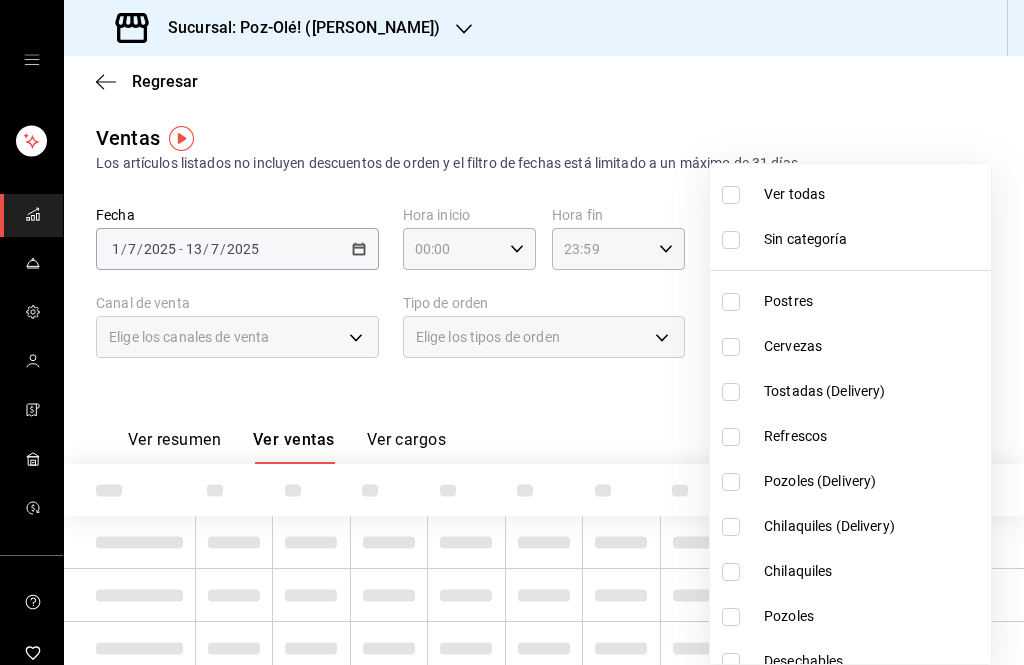 click at bounding box center (731, 302) 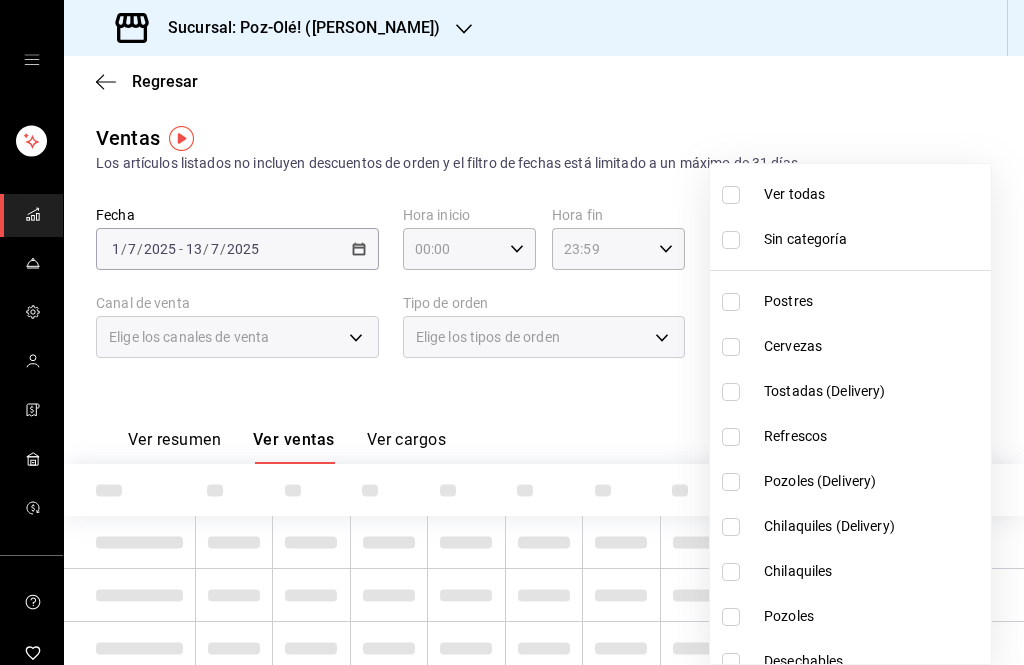 checkbox on "true" 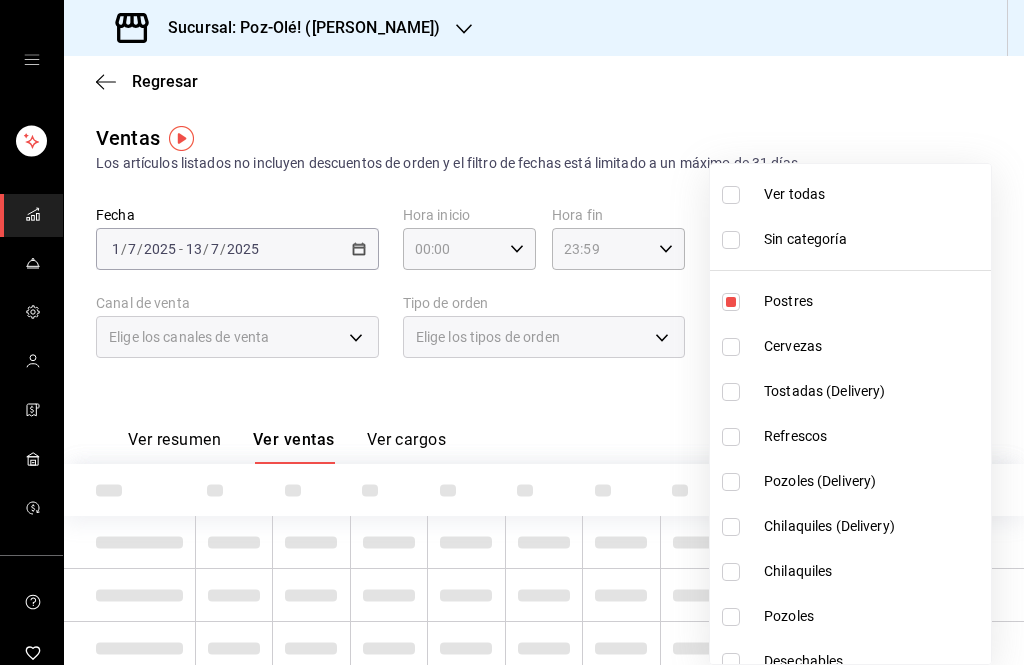 type on "e4ed333f-c52e-47cf-b4b0-8e299c1c9874" 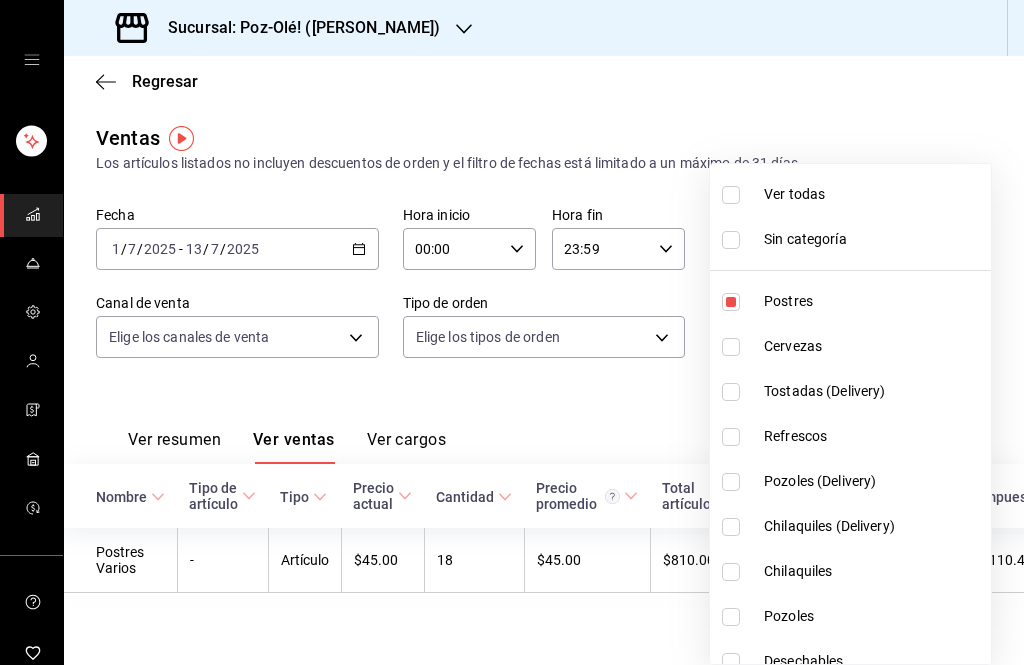 click at bounding box center [512, 332] 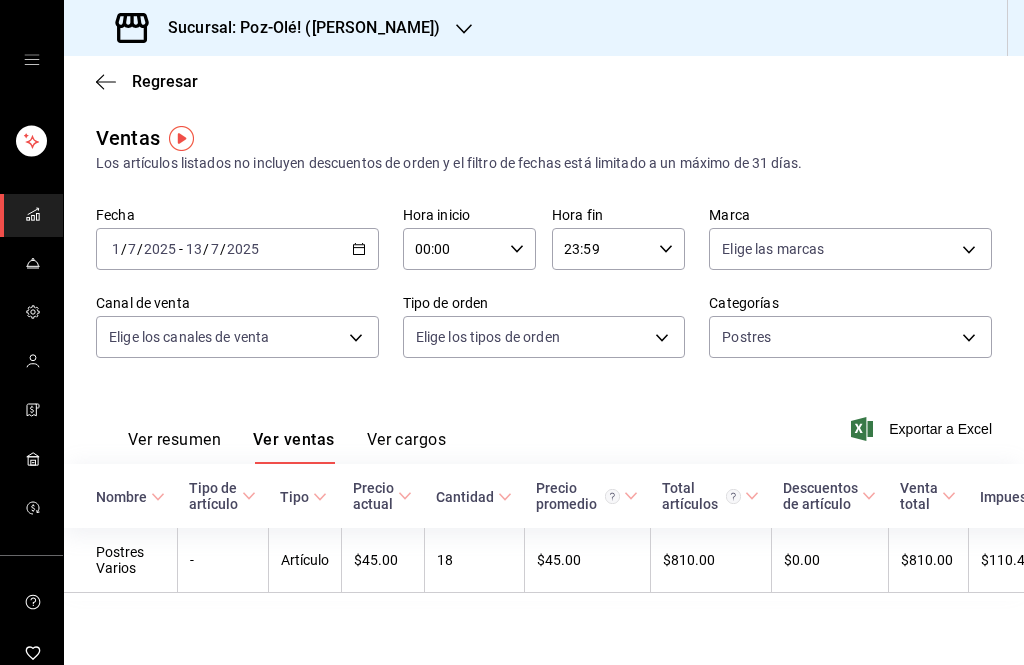 click at bounding box center (512, 332) 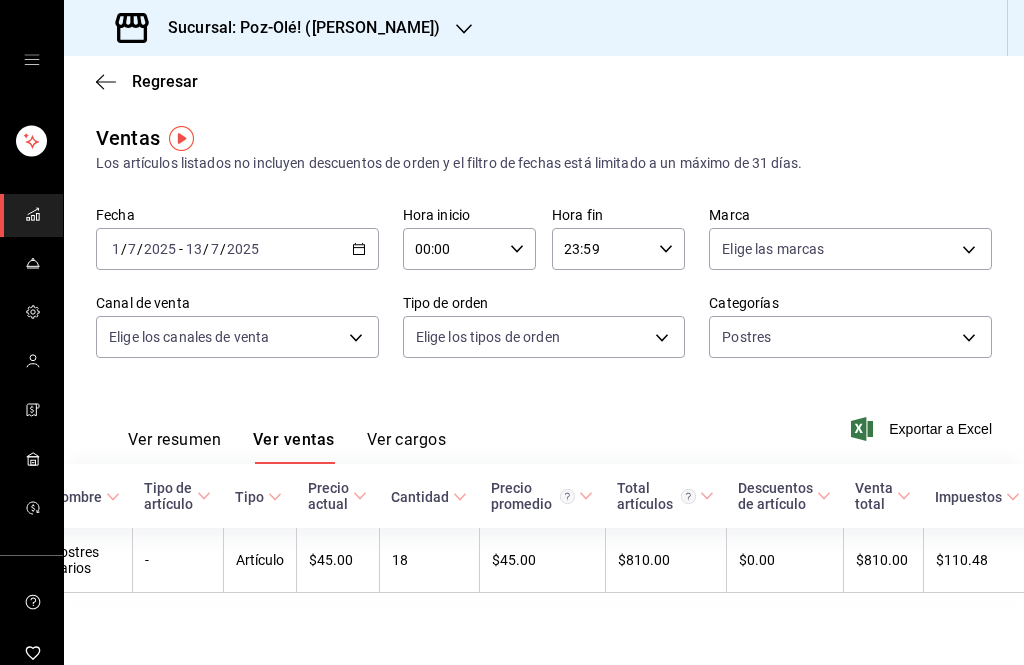 scroll, scrollTop: 0, scrollLeft: 47, axis: horizontal 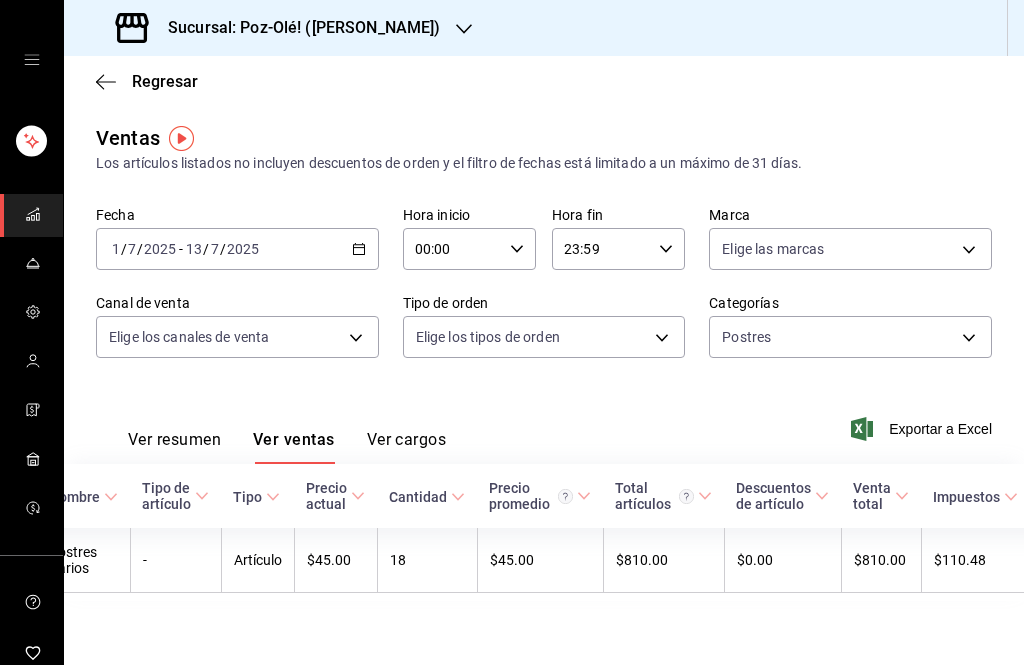 click 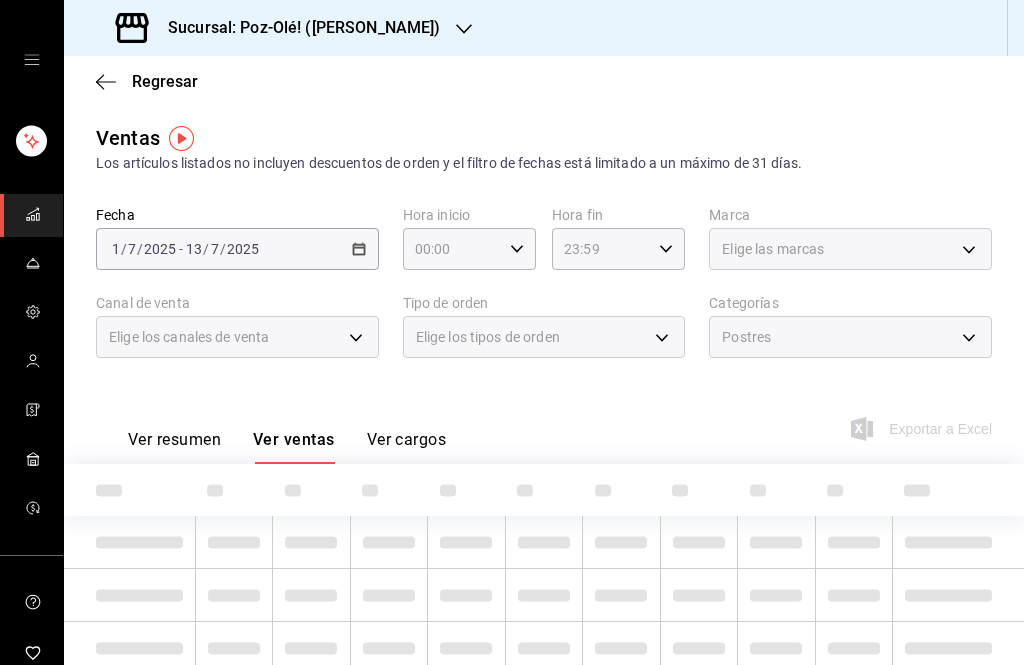 click at bounding box center [466, 490] 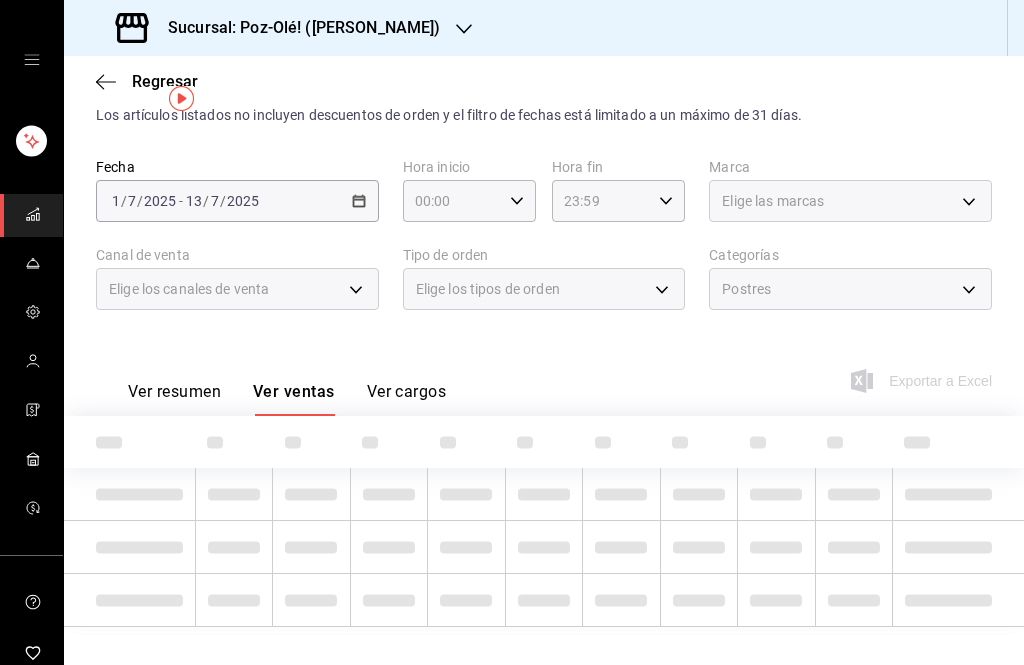 scroll, scrollTop: 76, scrollLeft: 0, axis: vertical 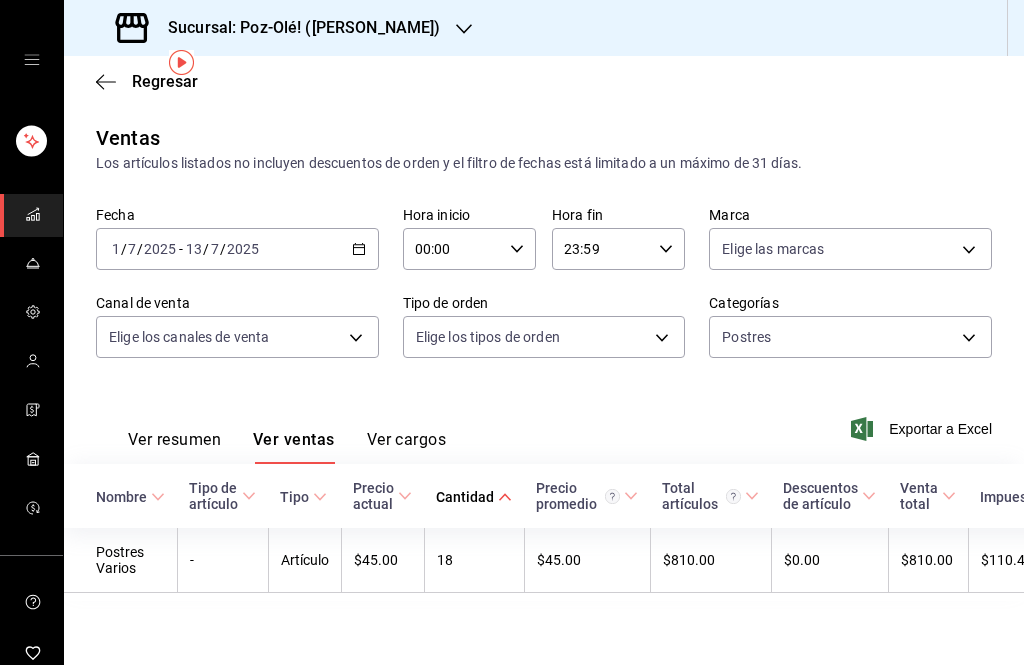 click on "Ventas Los artículos listados no incluyen descuentos de orden y el filtro de fechas está limitado a un máximo de 31 días. Fecha 2025-07-01 1 / 7 / 2025 - 2025-07-13 13 / 7 / 2025 Hora inicio 00:00 Hora inicio Hora fin 23:59 Hora fin Marca Elige las marcas Canal de venta Elige los canales de venta Tipo de orden Elige los tipos de orden Categorías Postres e4ed333f-c52e-47cf-b4b0-8e299c1c9874 Ver resumen Ver ventas Ver cargos Exportar a Excel Nombre Tipo de artículo Tipo Precio actual Cantidad Precio promedio   Total artículos   Descuentos de artículo Venta total Impuestos Venta neta Postres Varios - Artículo $45.00 18 $45.00 $810.00 $0.00 $810.00 $110.48 $699.52" at bounding box center [544, 378] 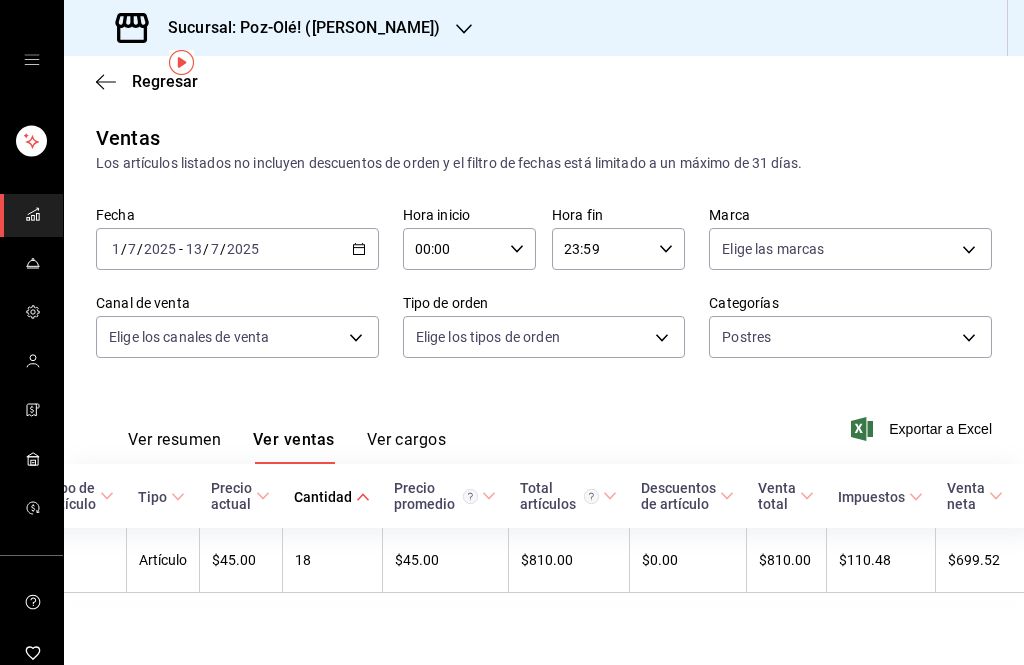 scroll, scrollTop: 0, scrollLeft: 141, axis: horizontal 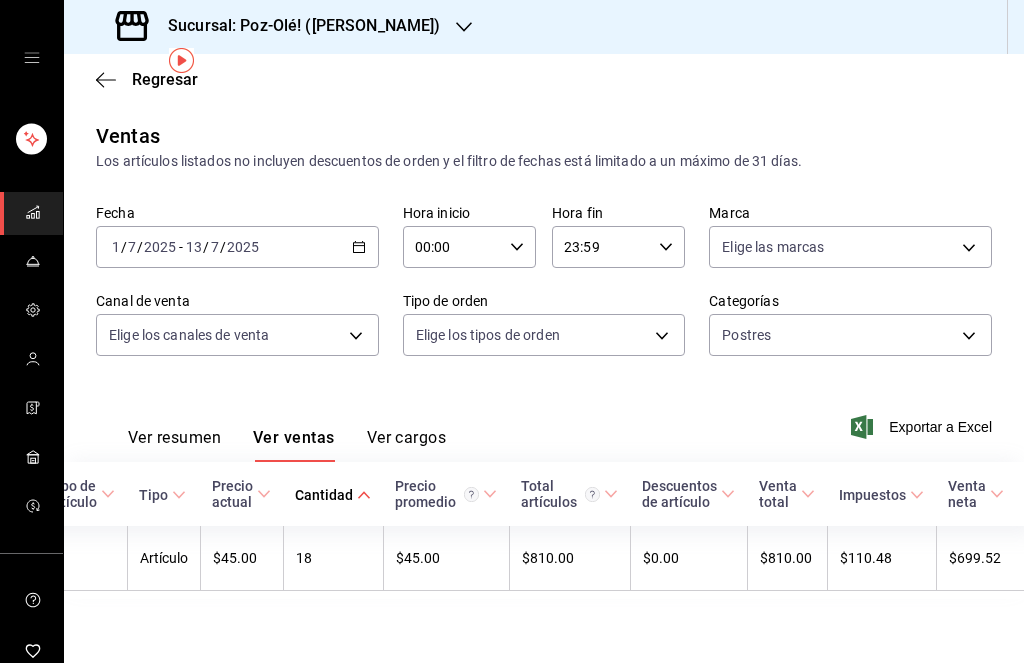 click on "Venta neta" at bounding box center (976, 496) 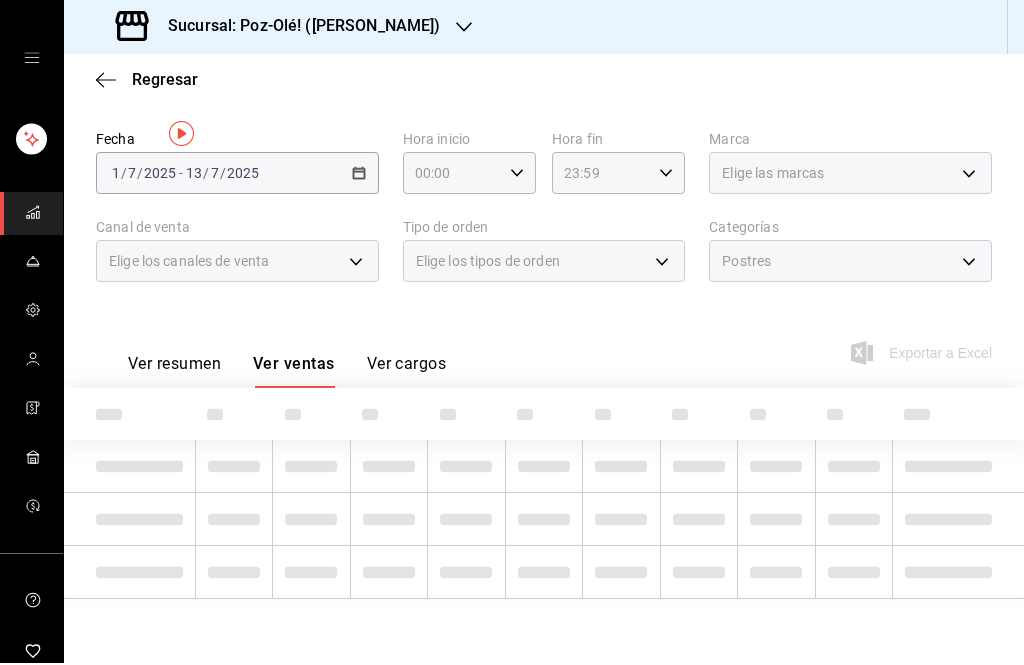 scroll, scrollTop: 3, scrollLeft: 0, axis: vertical 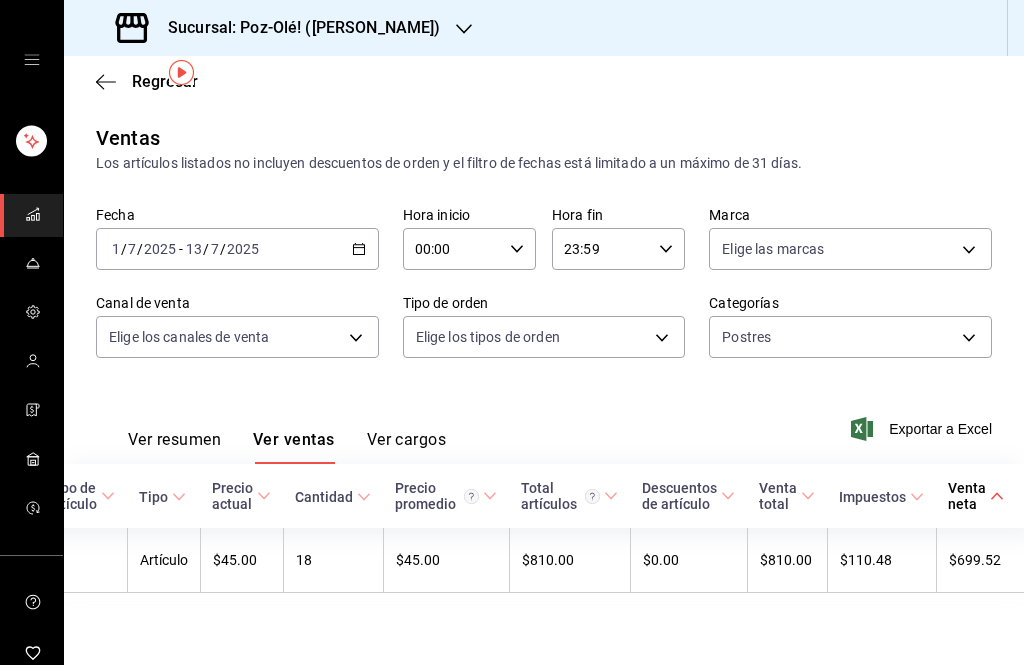 click 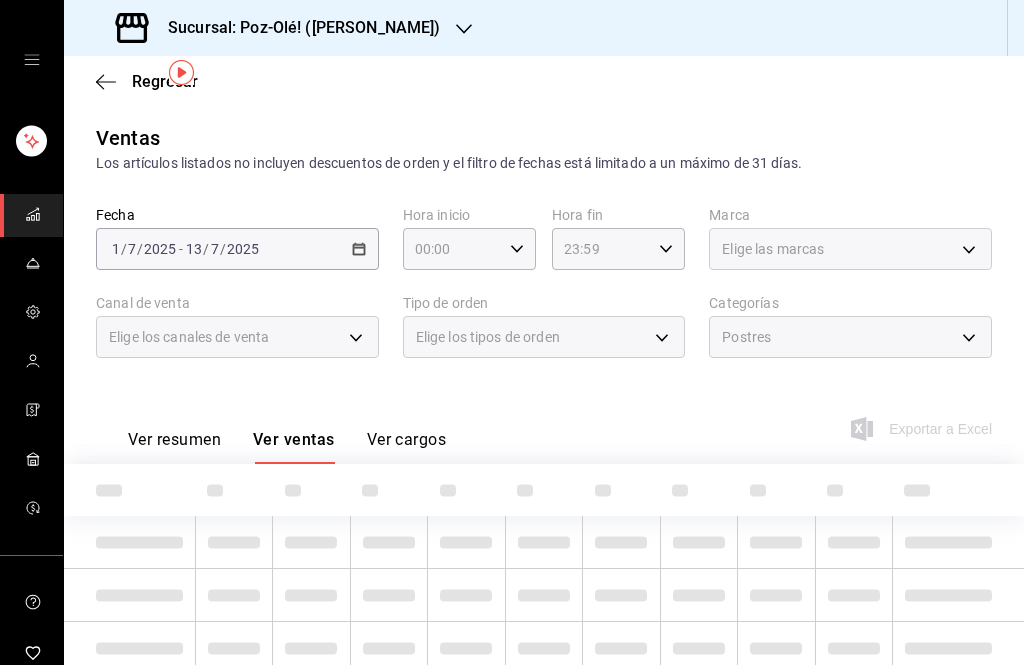 click at bounding box center [958, 490] 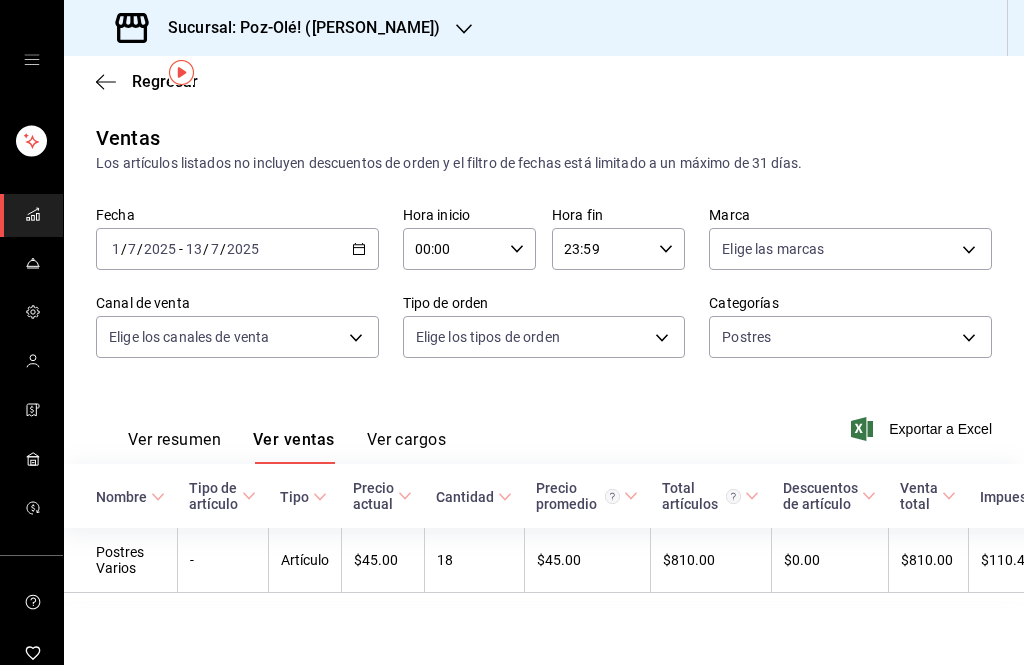 scroll, scrollTop: 0, scrollLeft: 36, axis: horizontal 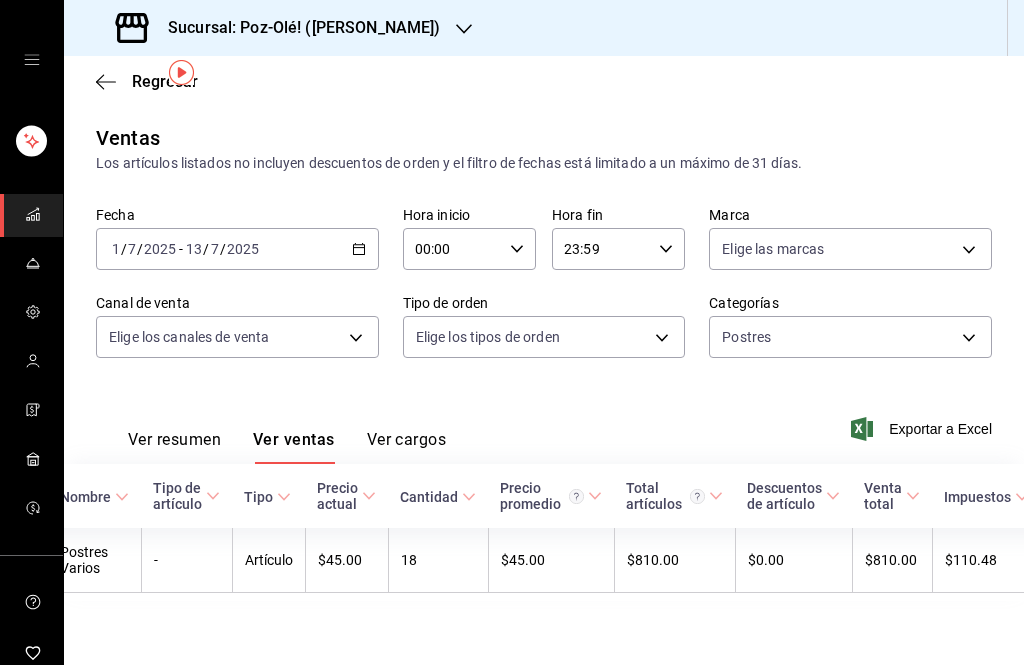 click on "Descuentos de artículo" at bounding box center (793, 496) 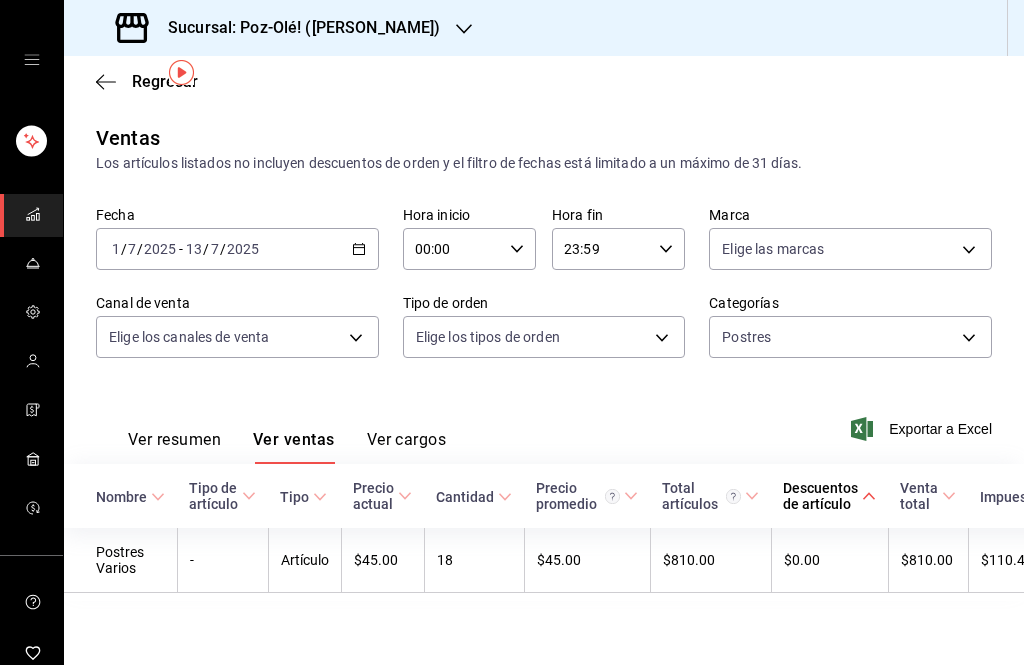 click on "Ventas Los artículos listados no incluyen descuentos de orden y el filtro de fechas está limitado a un máximo de 31 días. Fecha 2025-07-01 1 / 7 / 2025 - 2025-07-13 13 / 7 / 2025 Hora inicio 00:00 Hora inicio Hora fin 23:59 Hora fin Marca Elige las marcas Canal de venta Elige los canales de venta Tipo de orden Elige los tipos de orden Categorías Postres e4ed333f-c52e-47cf-b4b0-8e299c1c9874 Ver resumen Ver ventas Ver cargos Exportar a Excel Nombre Tipo de artículo Tipo Precio actual Cantidad Precio promedio   Total artículos   Descuentos de artículo Venta total Impuestos Venta neta Postres Varios - Artículo $45.00 18 $45.00 $810.00 $0.00 $810.00 $110.48 $699.52" at bounding box center (544, 378) 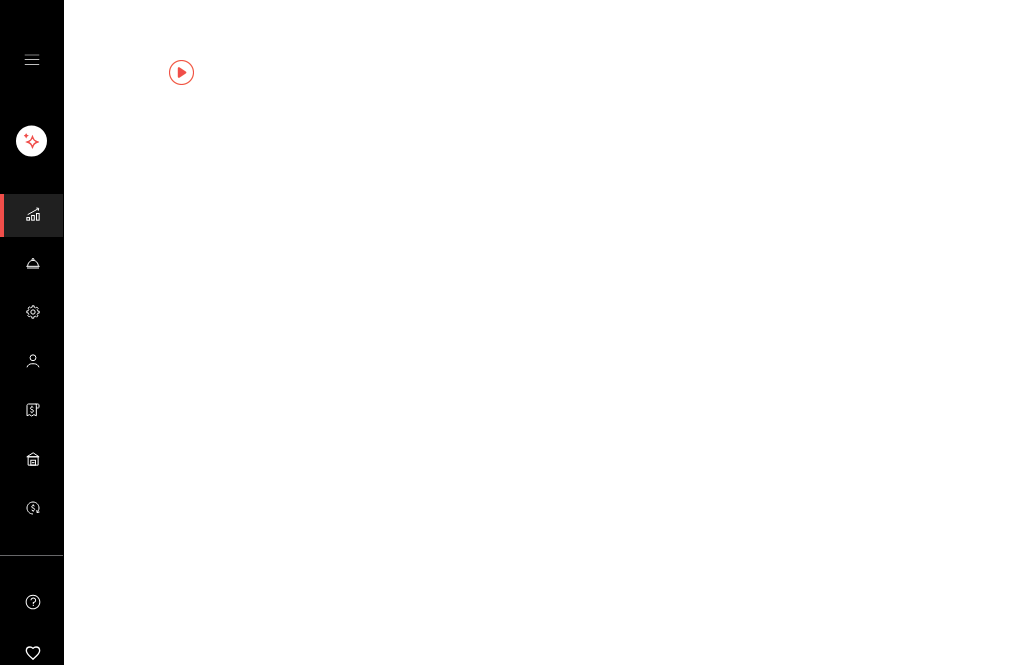 scroll, scrollTop: 0, scrollLeft: 0, axis: both 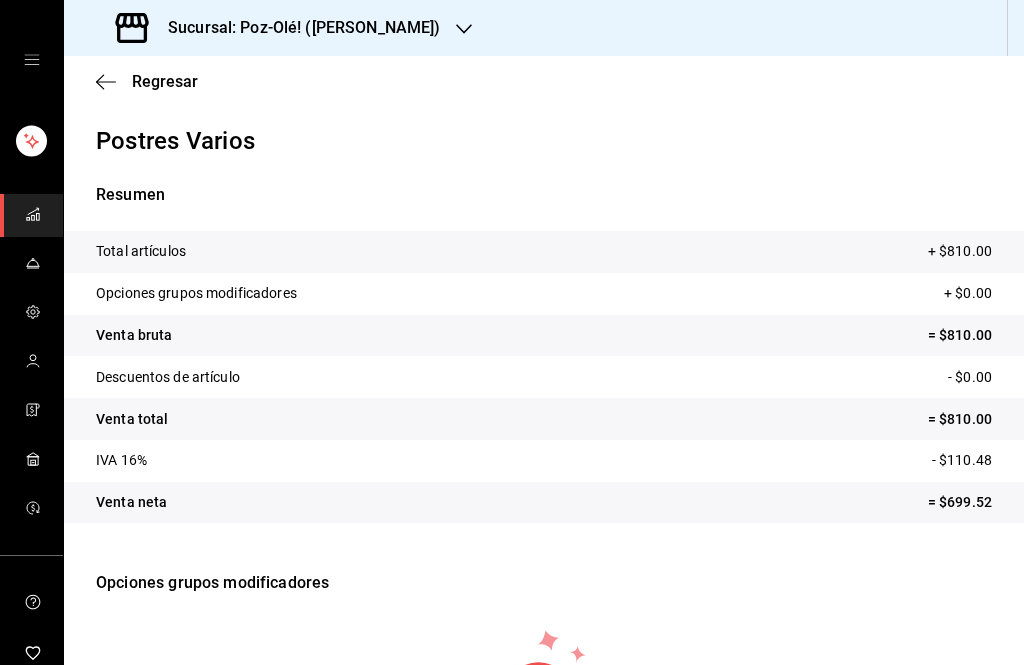 click on "Regresar" at bounding box center (165, 81) 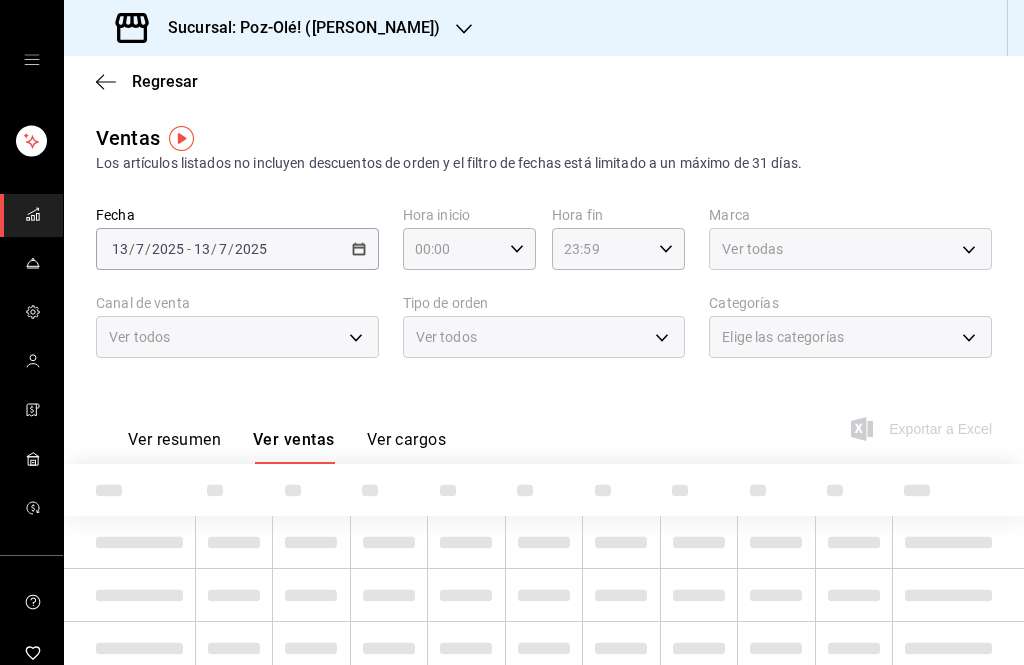 scroll, scrollTop: 66, scrollLeft: 0, axis: vertical 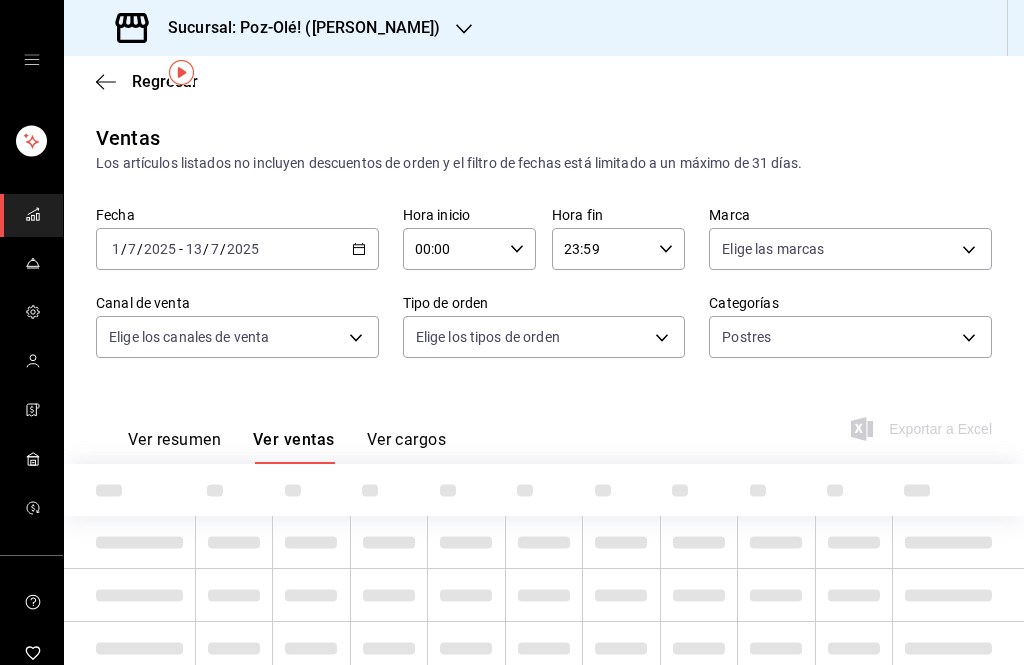 type on "e4ed333f-c52e-47cf-b4b0-8e299c1c9874" 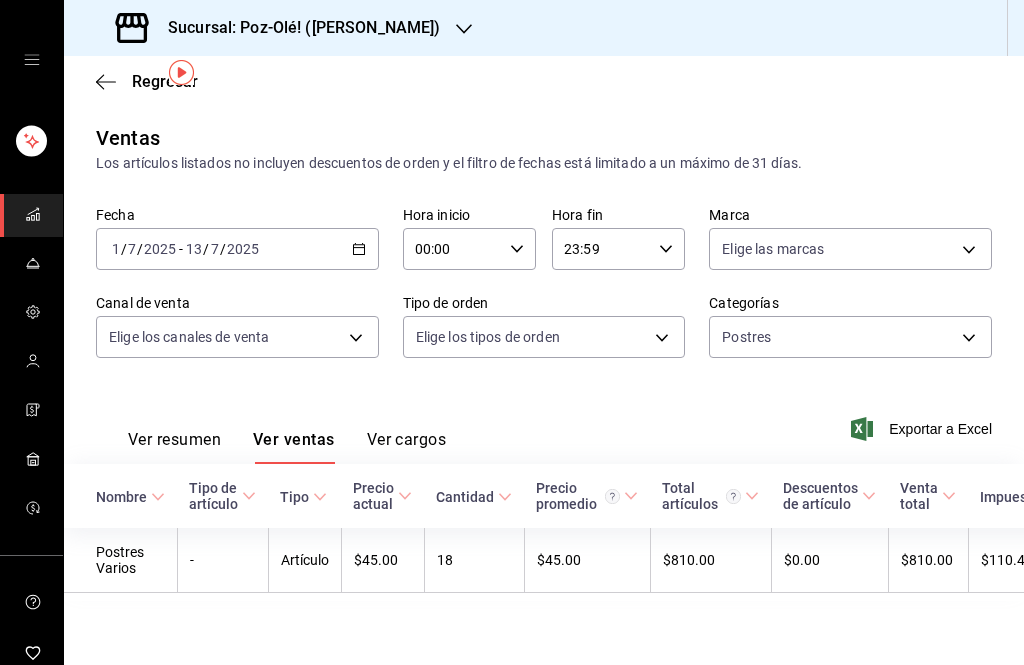 click 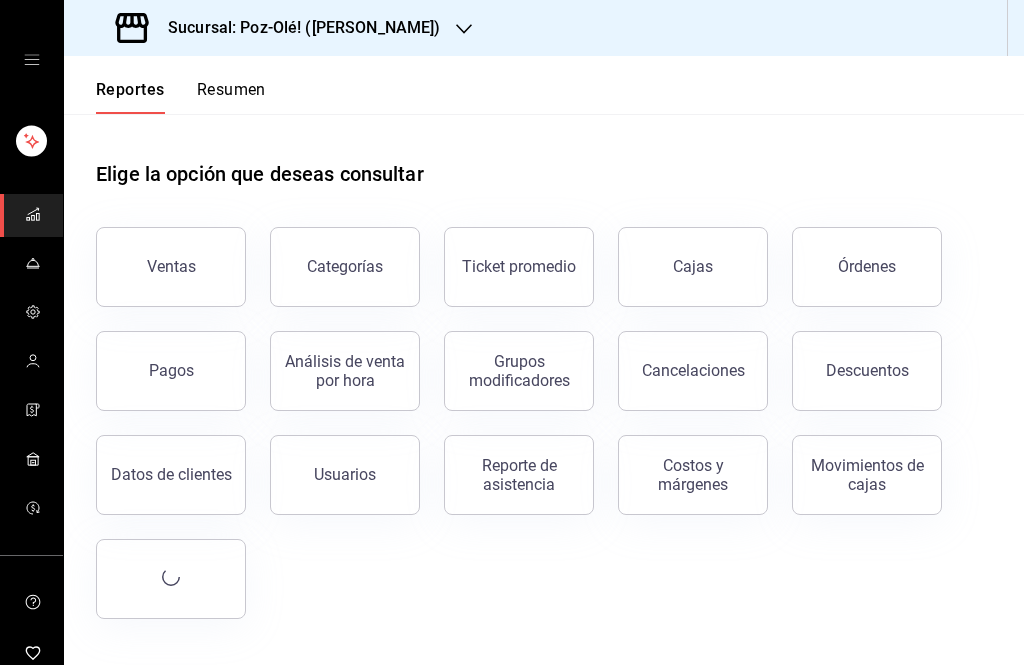 click at bounding box center [31, 215] 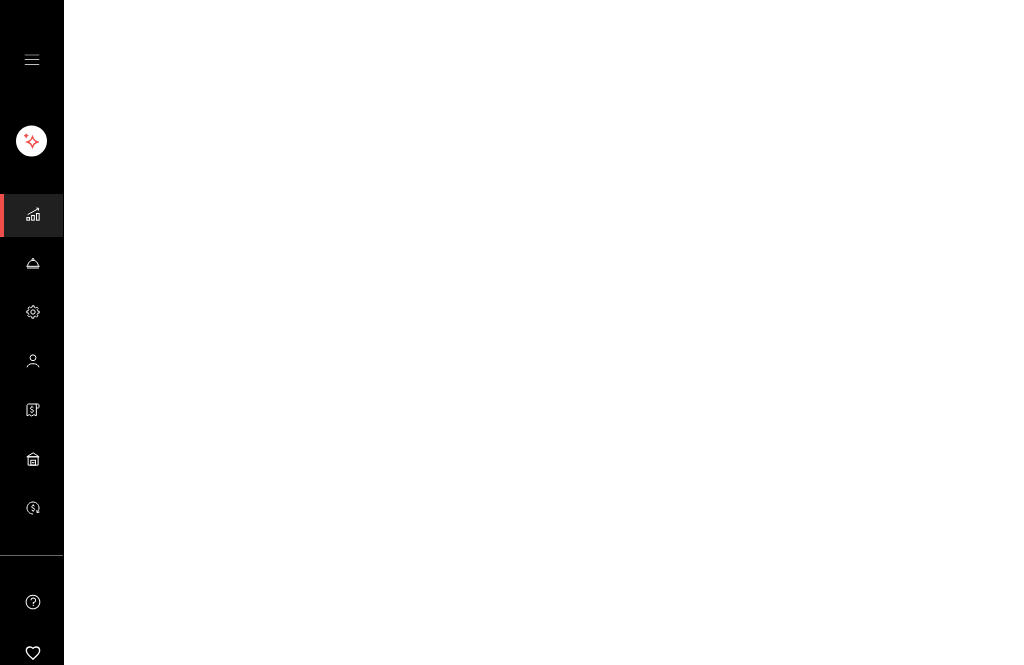 scroll, scrollTop: 0, scrollLeft: 0, axis: both 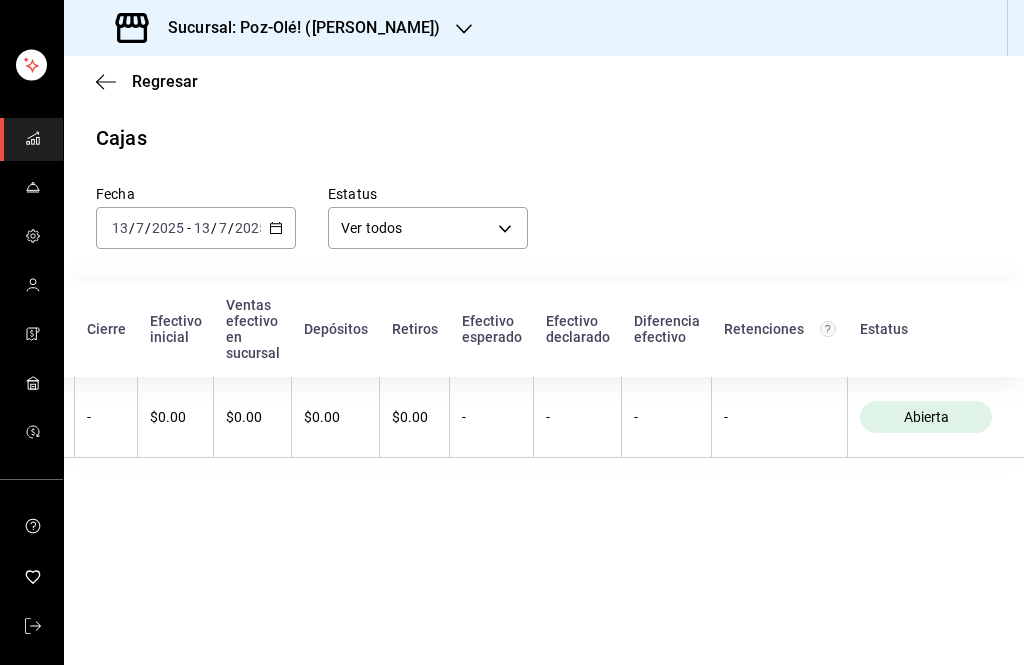 click on "2025" at bounding box center [251, 228] 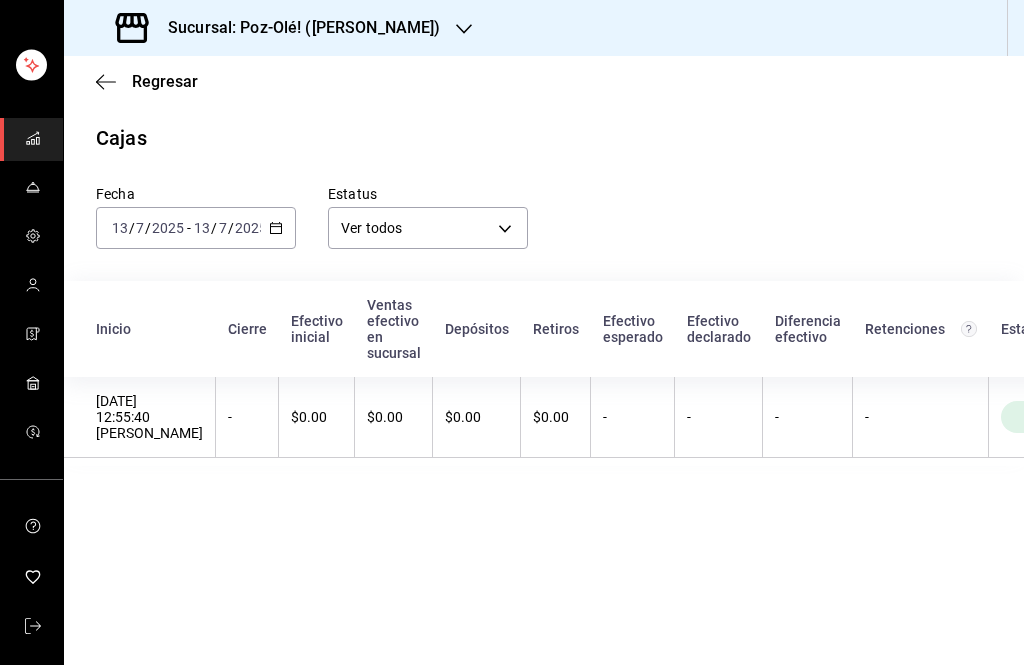 click 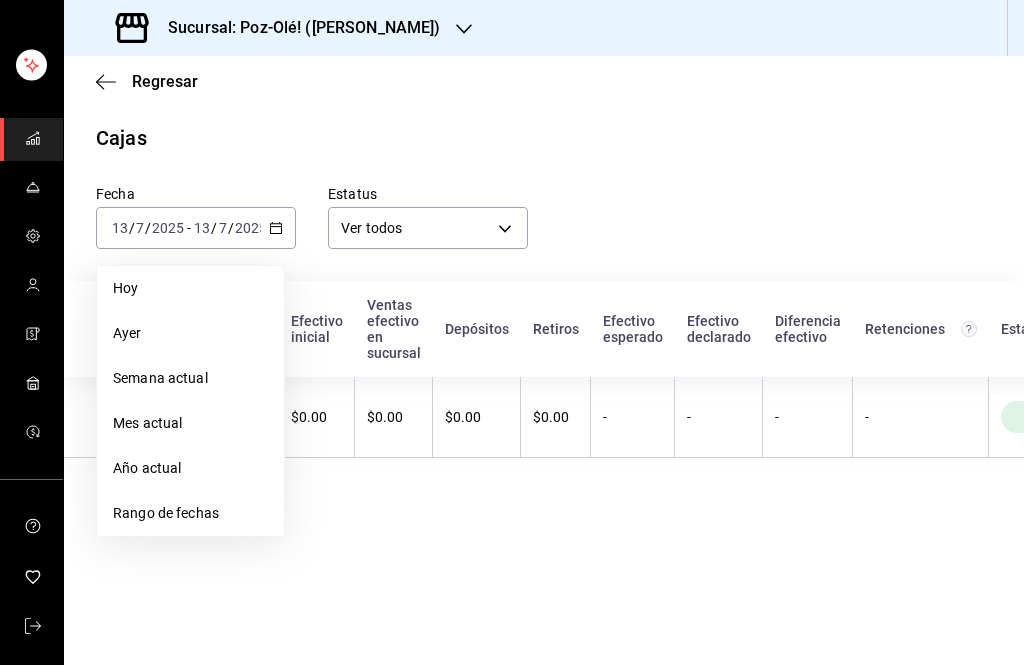 scroll, scrollTop: 0, scrollLeft: 0, axis: both 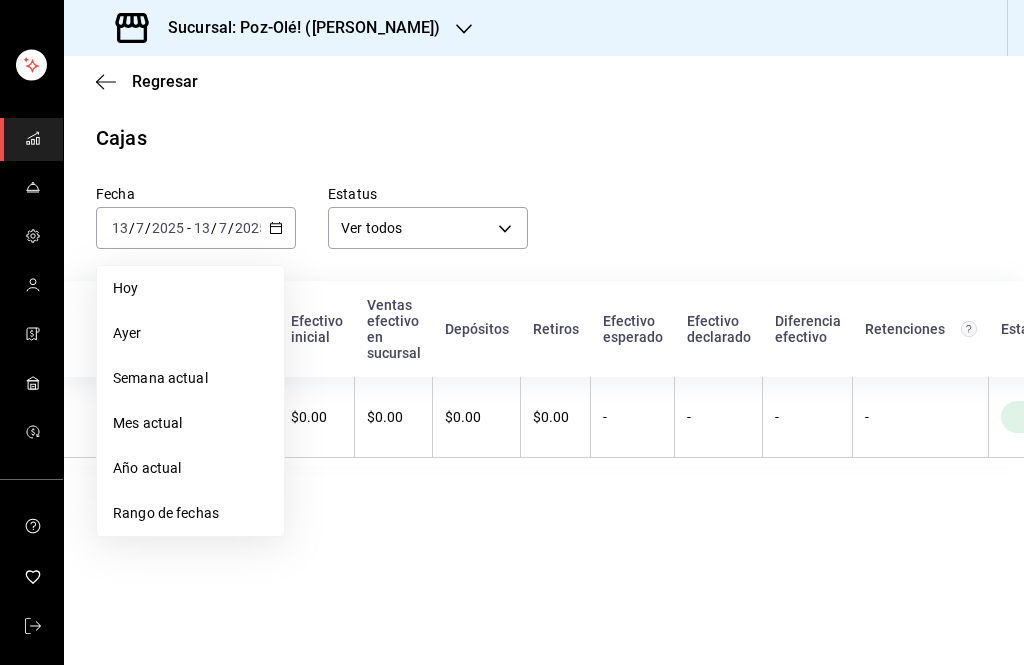 click on "Rango de fechas" at bounding box center [190, 513] 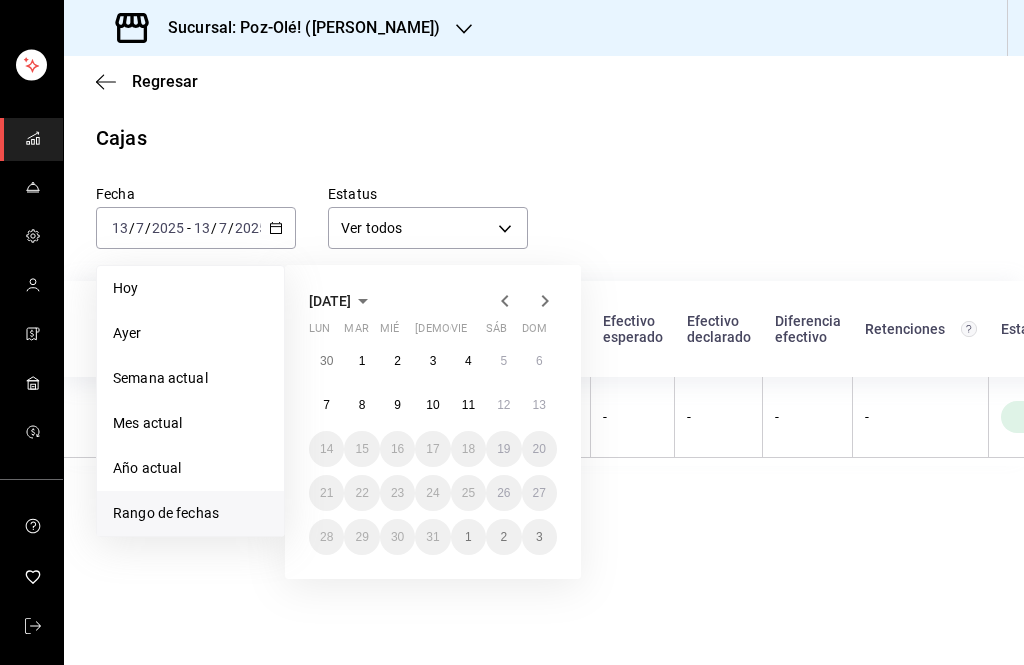 click on "3" at bounding box center [432, 361] 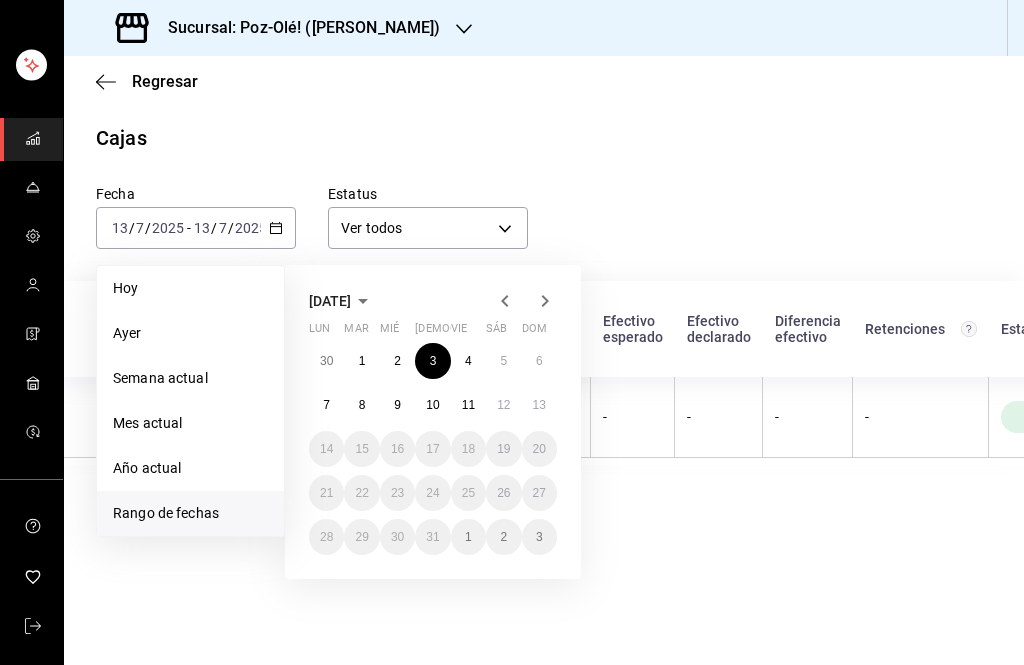 click on "10" at bounding box center (432, 405) 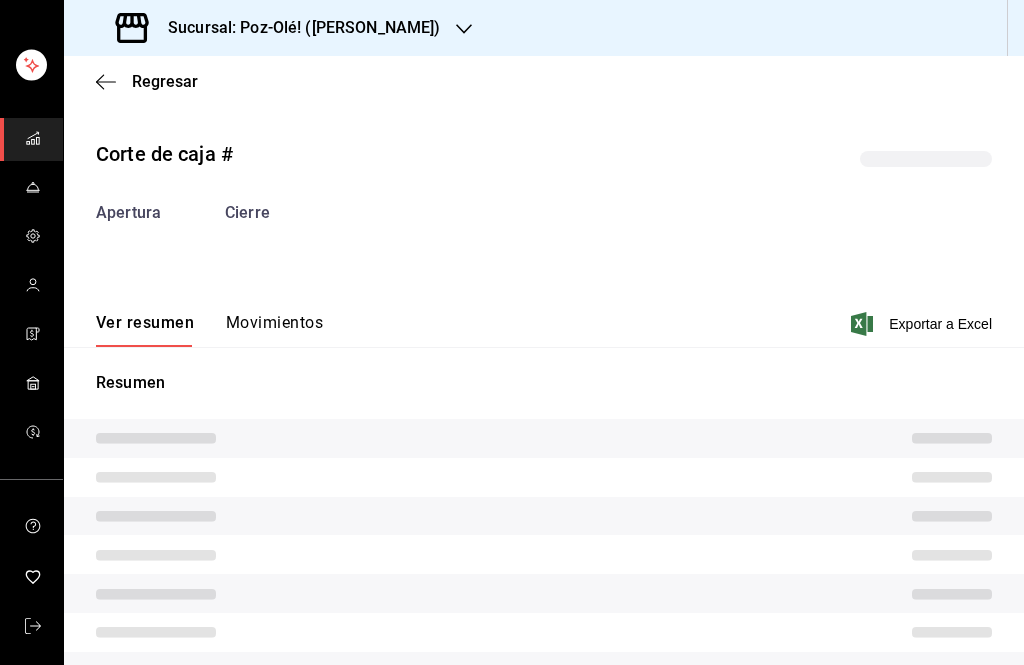 scroll, scrollTop: 66, scrollLeft: 0, axis: vertical 